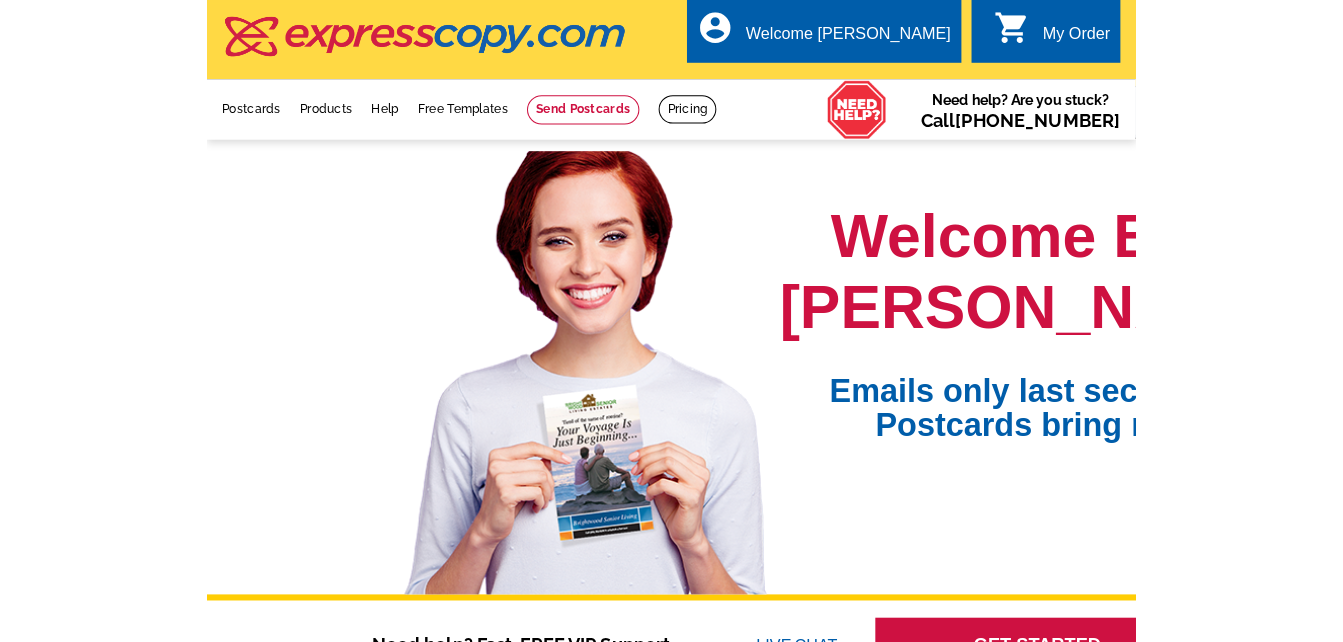 scroll, scrollTop: 0, scrollLeft: 0, axis: both 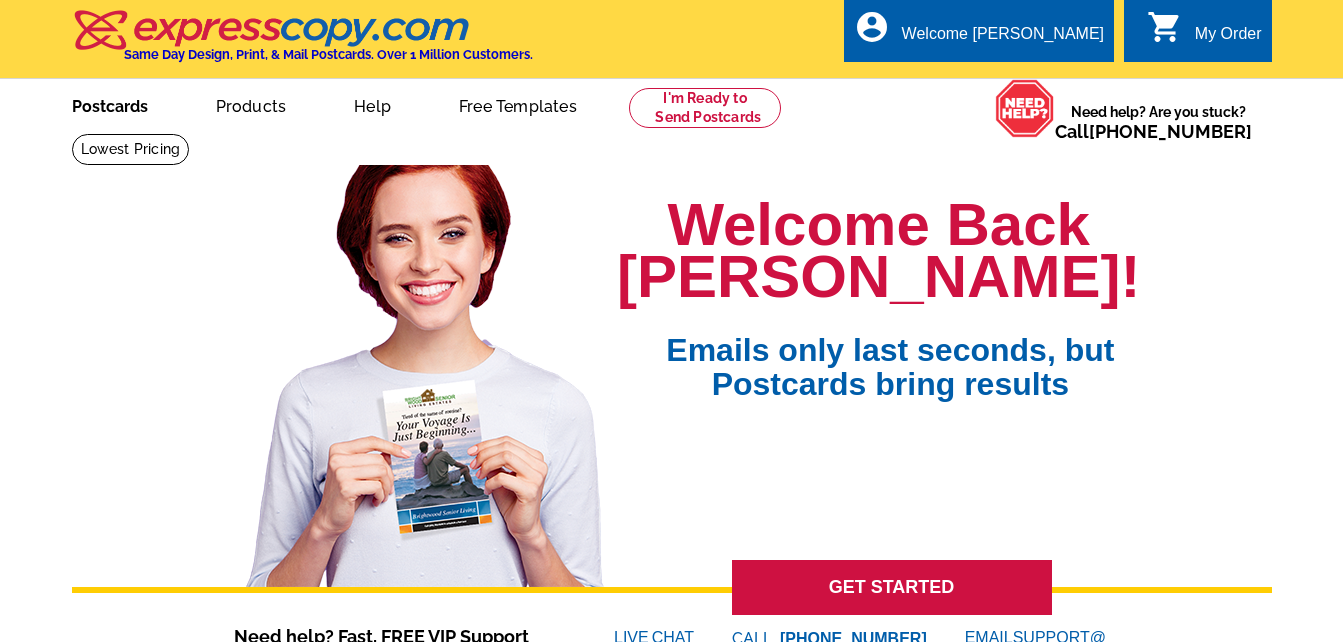 click on "Postcards" at bounding box center [110, 104] 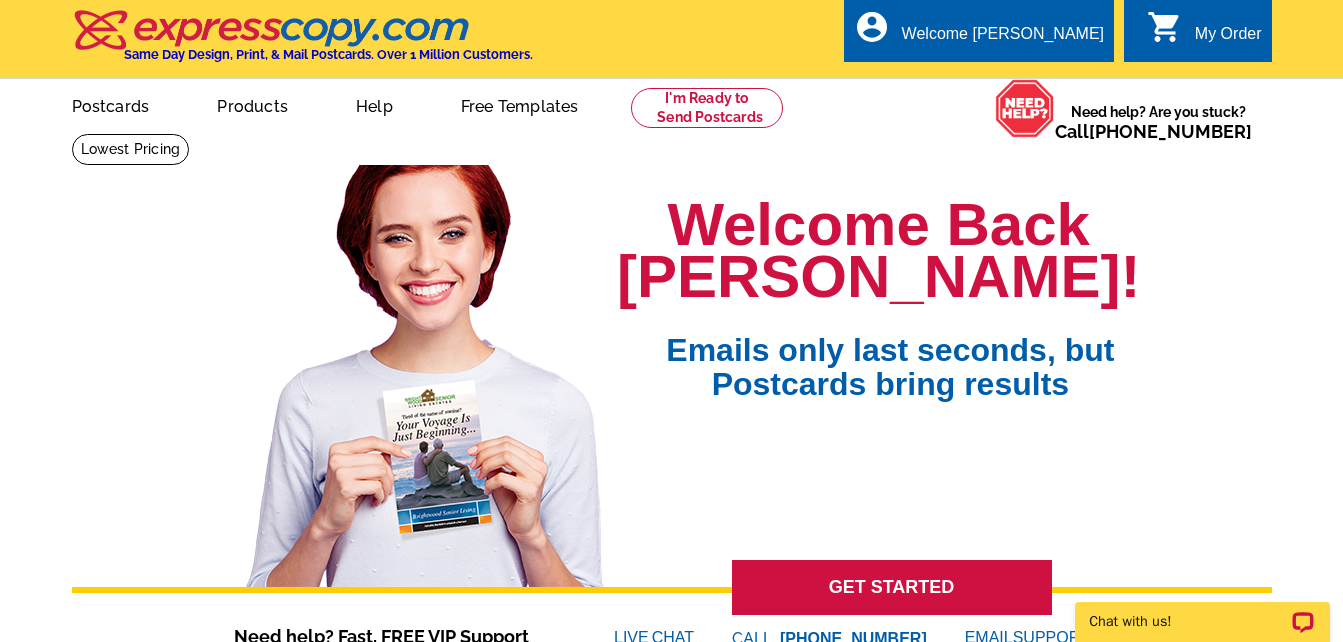 scroll, scrollTop: 0, scrollLeft: 0, axis: both 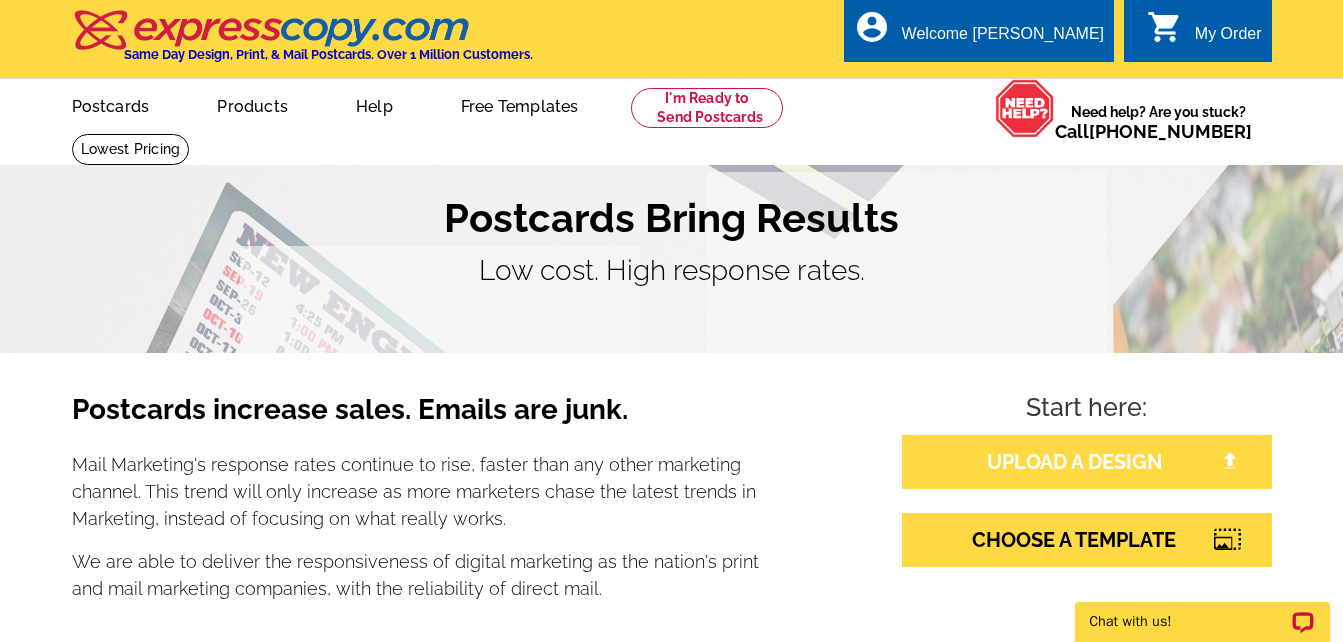 click on "UPLOAD A DESIGN" at bounding box center [1087, 462] 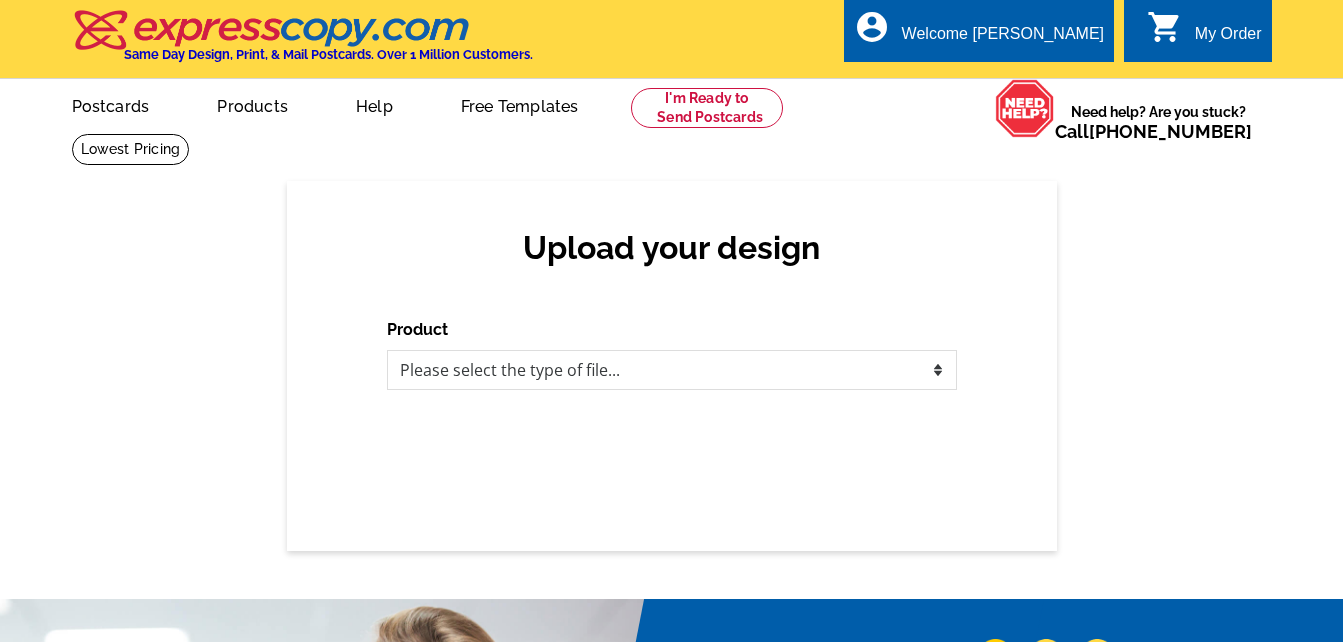 scroll, scrollTop: 0, scrollLeft: 0, axis: both 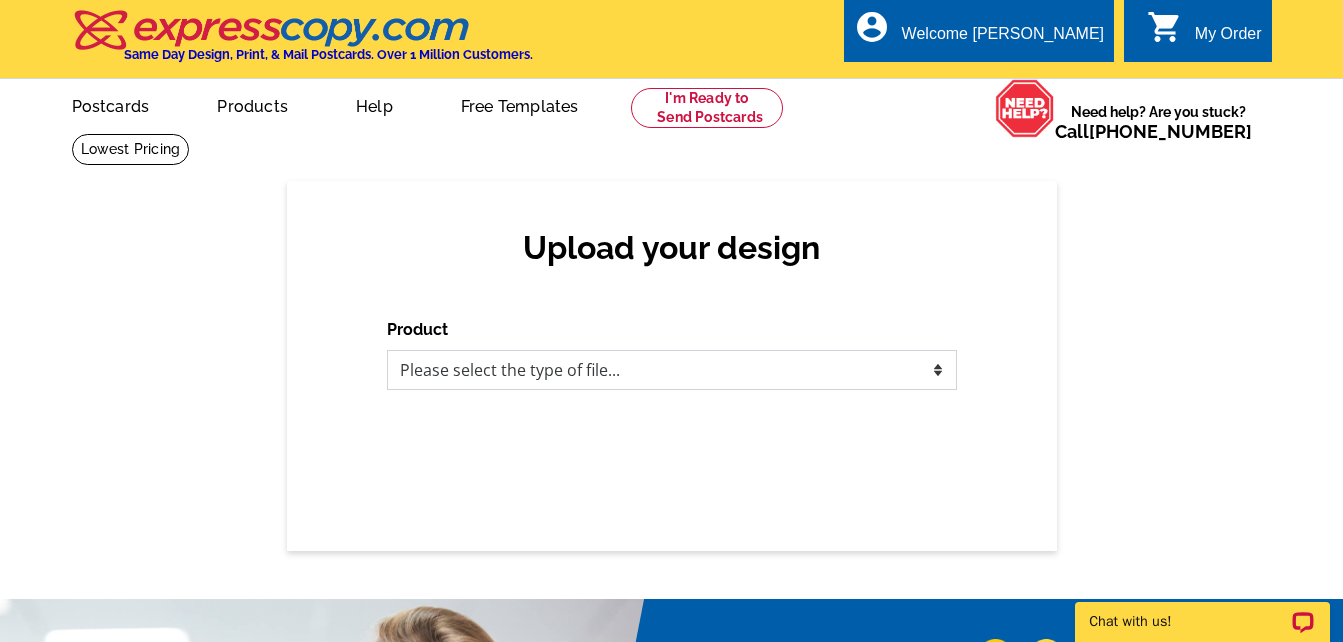 click on "Please select the type of file...
Postcards
Business Cards
Letters and flyers
Greeting Cards
Door Hangers" at bounding box center (672, 370) 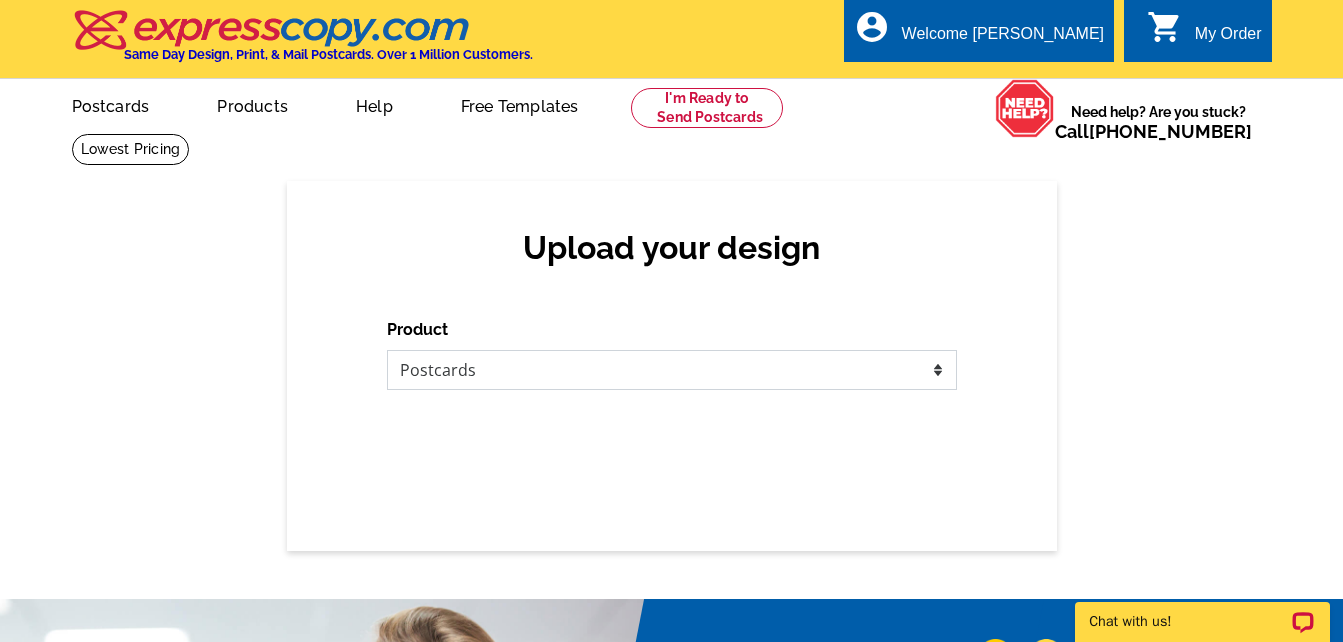 click on "Please select the type of file...
Postcards
Business Cards
Letters and flyers
Greeting Cards
Door Hangers" at bounding box center [672, 370] 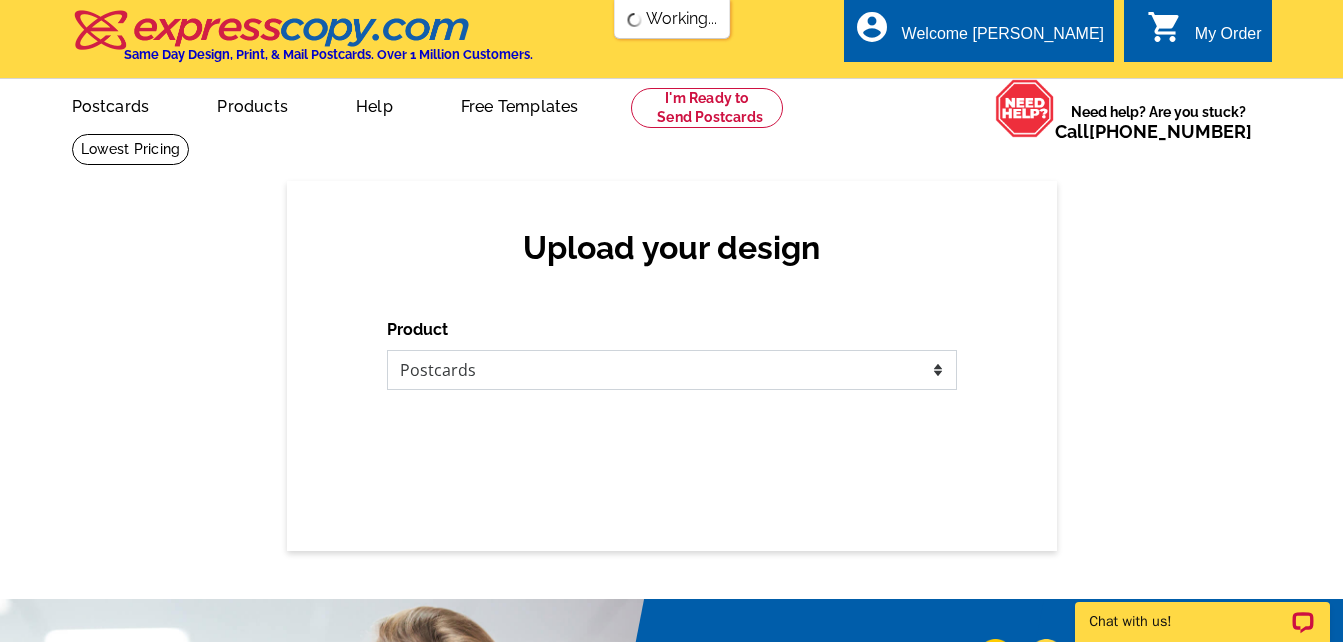 scroll, scrollTop: 0, scrollLeft: 0, axis: both 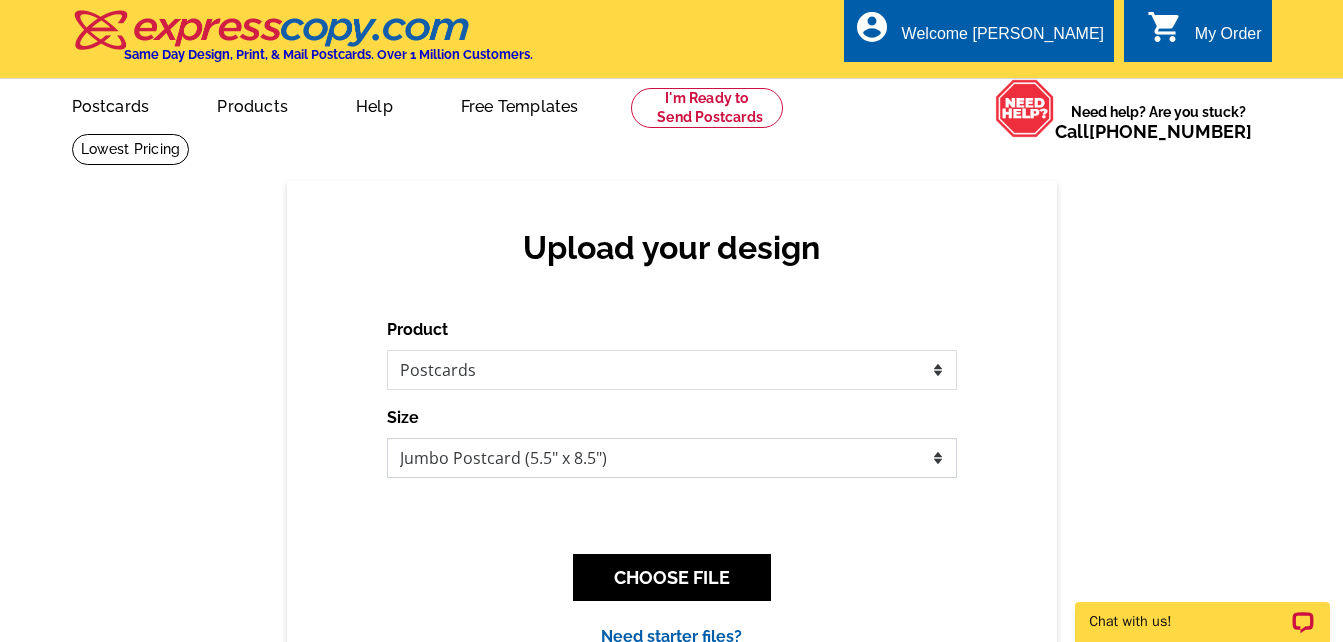 click on "Jumbo Postcard (5.5" x 8.5") Regular Postcard (4.25" x 5.6") Panoramic Postcard (5.75" x 11.25") Giant Postcard (8.5" x 11") EDDM Postcard (6.125" x 8.25")" at bounding box center [672, 458] 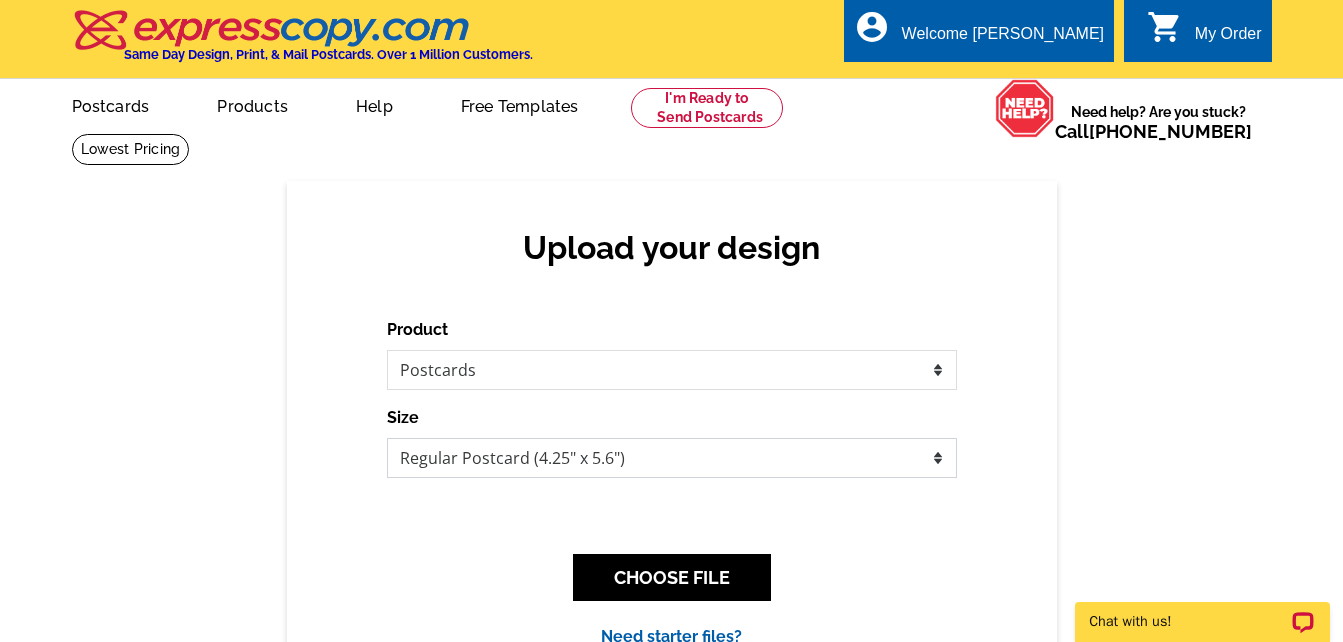 click on "Jumbo Postcard (5.5" x 8.5") Regular Postcard (4.25" x 5.6") Panoramic Postcard (5.75" x 11.25") Giant Postcard (8.5" x 11") EDDM Postcard (6.125" x 8.25")" at bounding box center [672, 458] 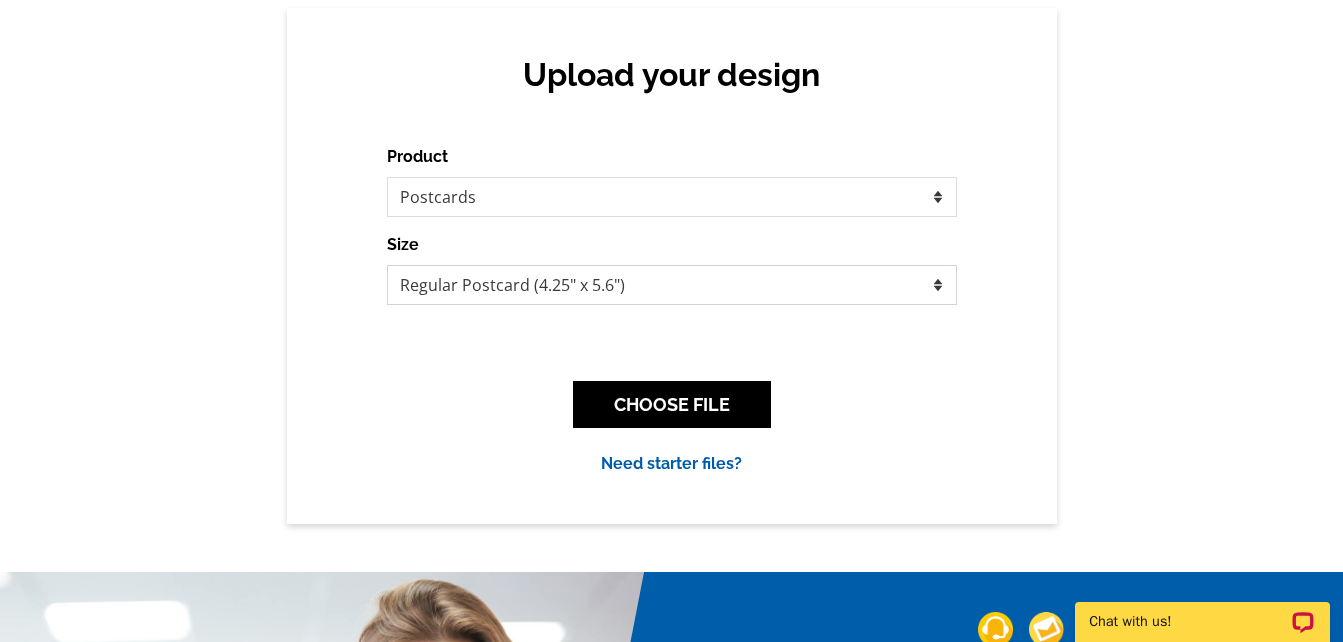 scroll, scrollTop: 360, scrollLeft: 0, axis: vertical 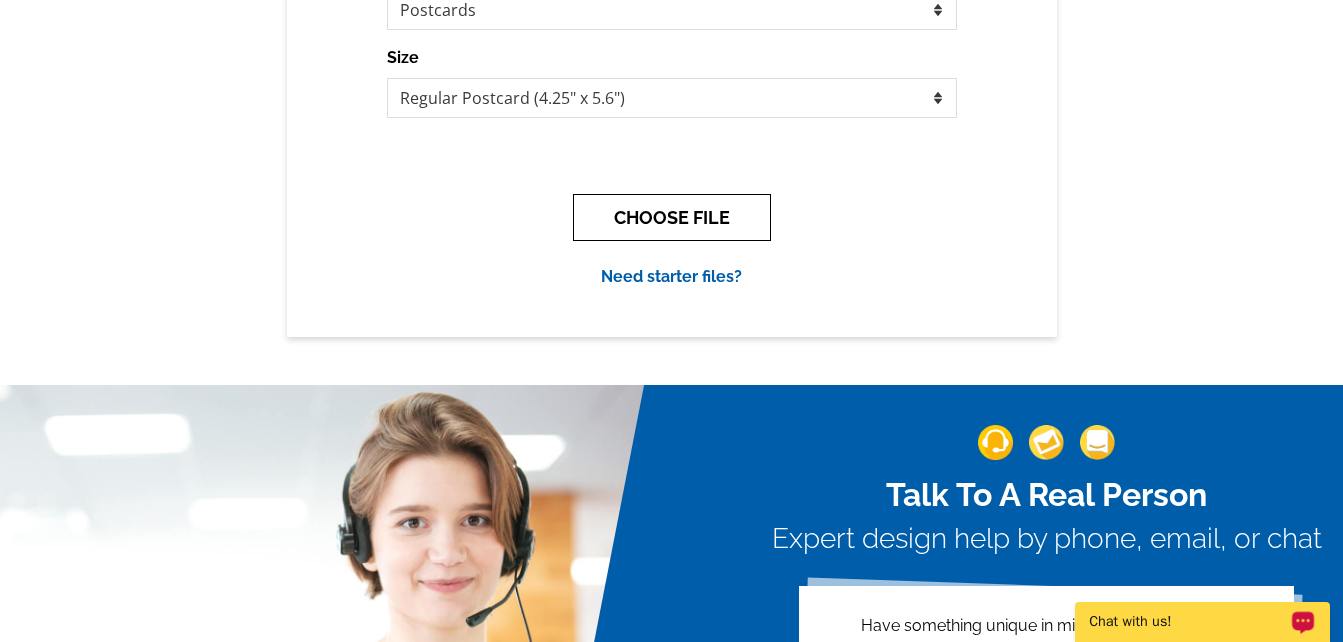 click on "CHOOSE FILE" at bounding box center [672, 217] 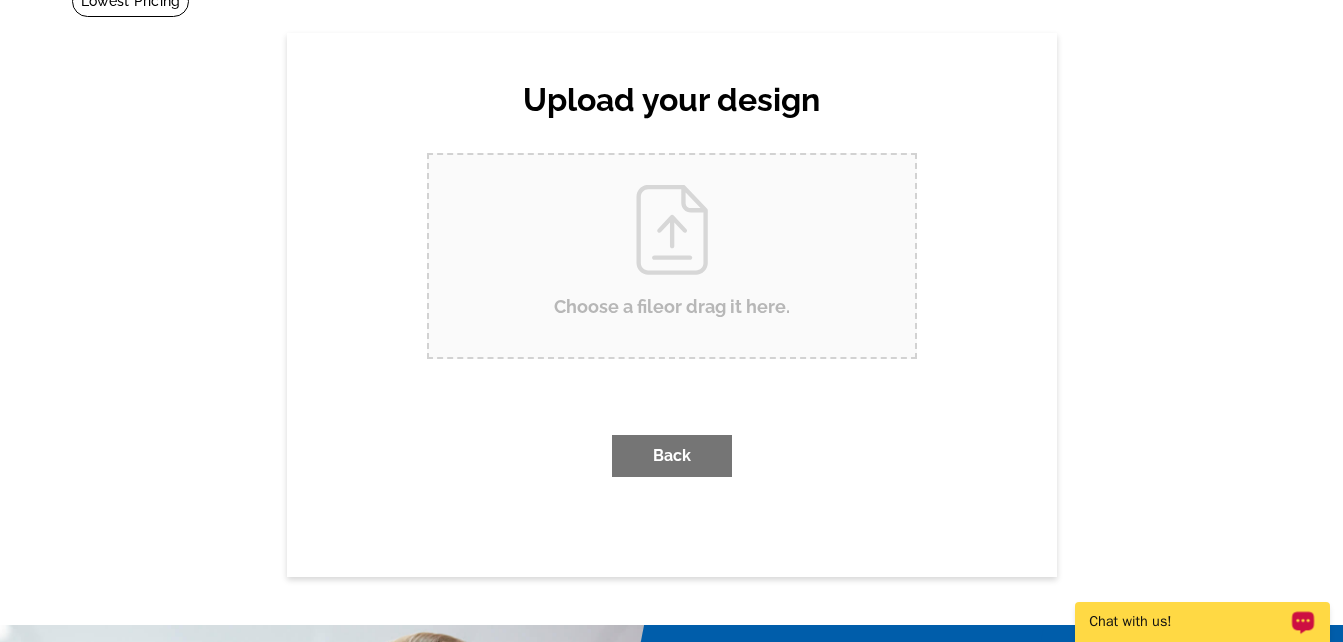 scroll, scrollTop: 0, scrollLeft: 0, axis: both 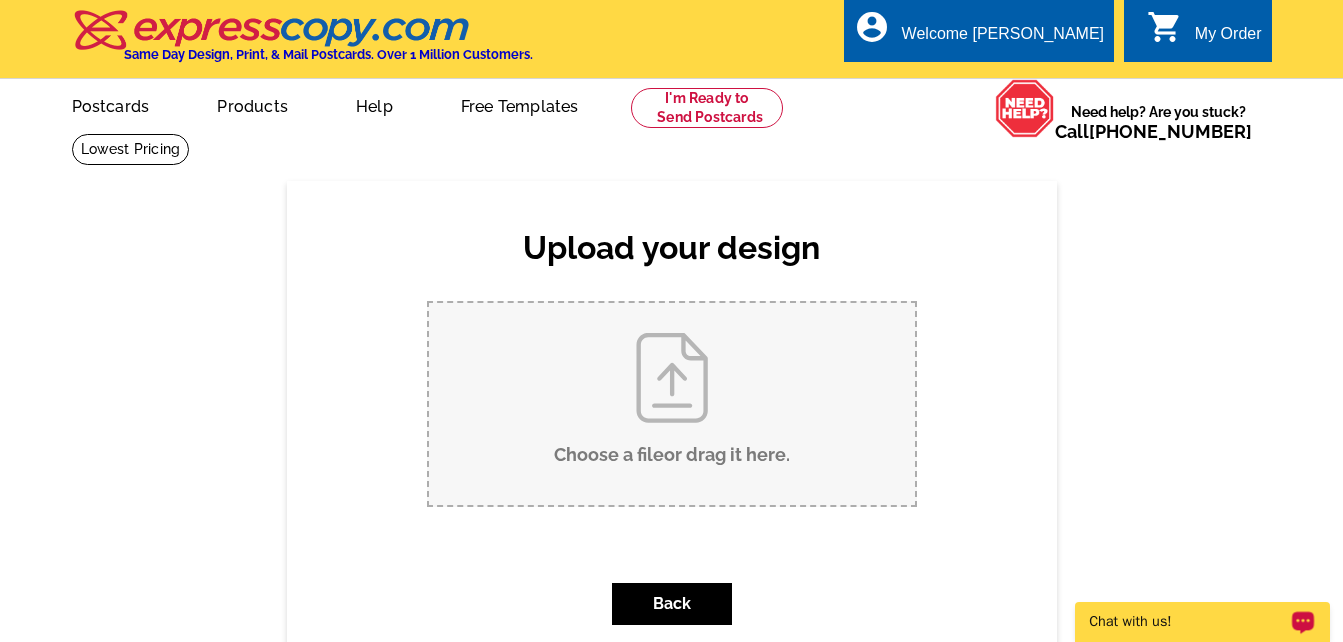 click on "Choose a file  or drag it here ." at bounding box center (672, 404) 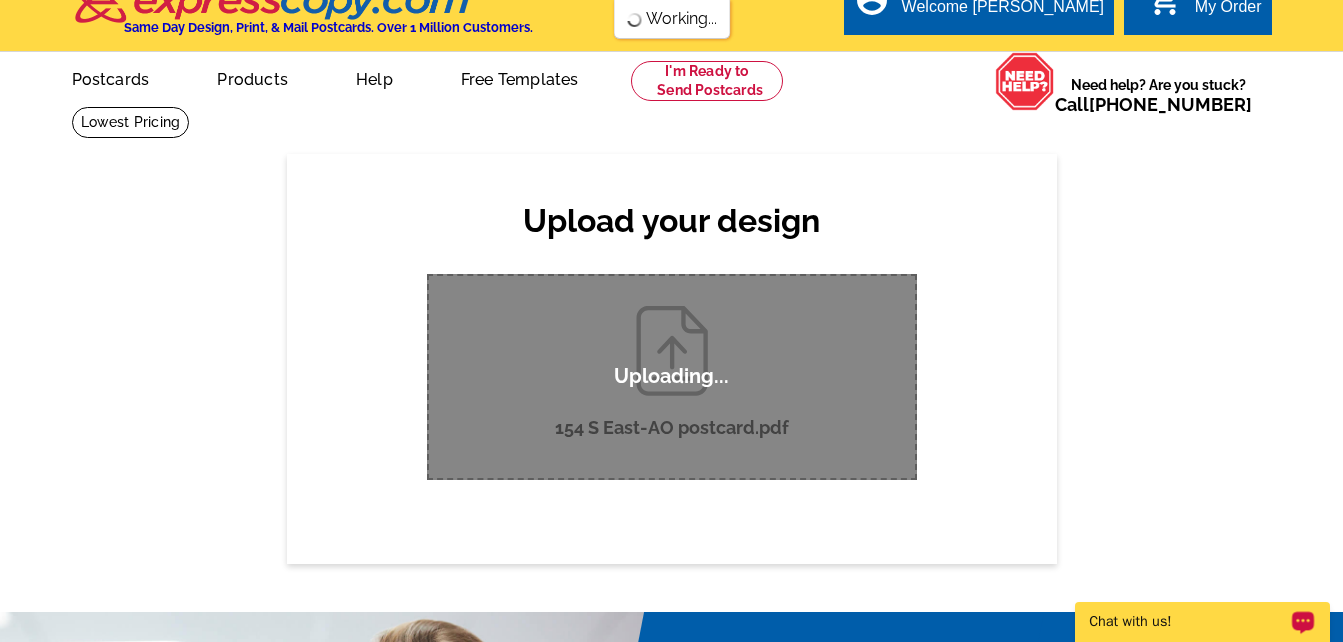 scroll, scrollTop: 40, scrollLeft: 0, axis: vertical 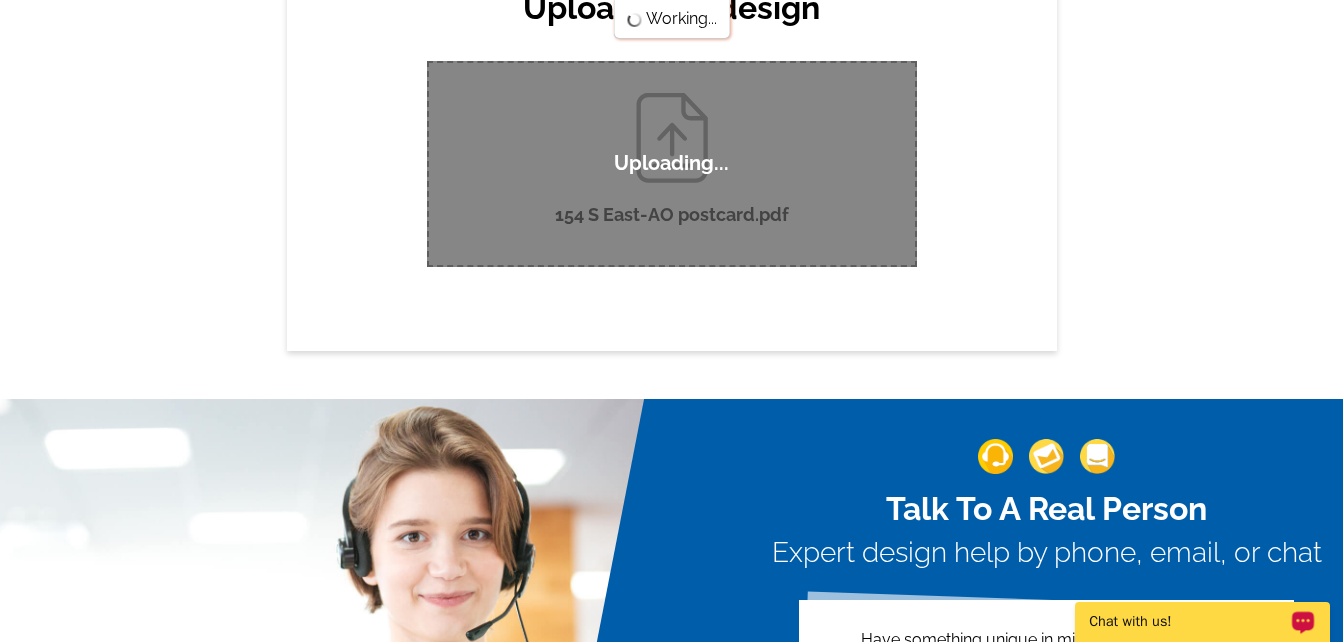 type 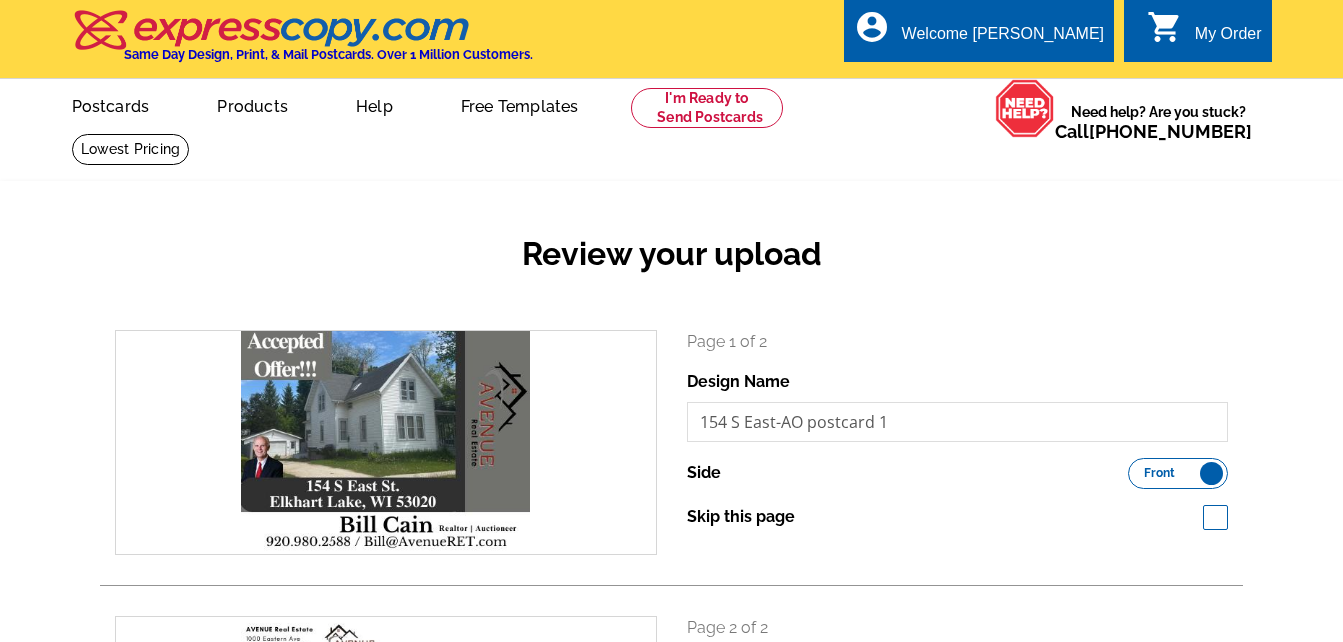 scroll, scrollTop: 0, scrollLeft: 0, axis: both 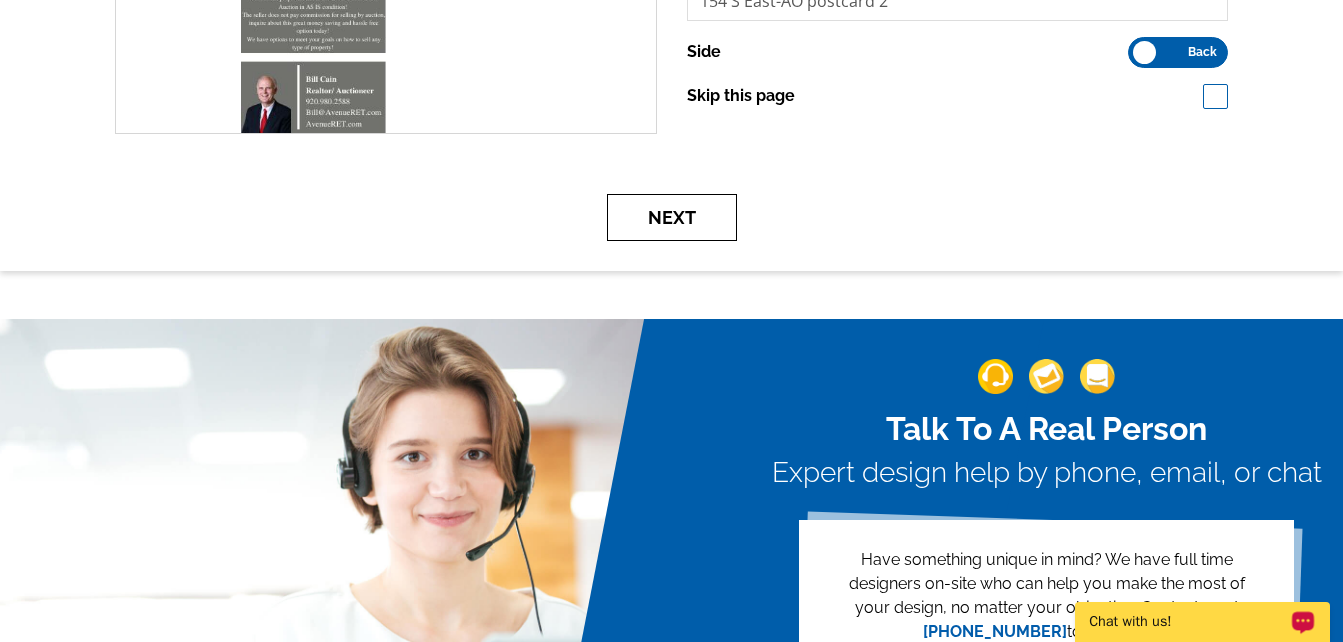 click on "Next" at bounding box center [672, 217] 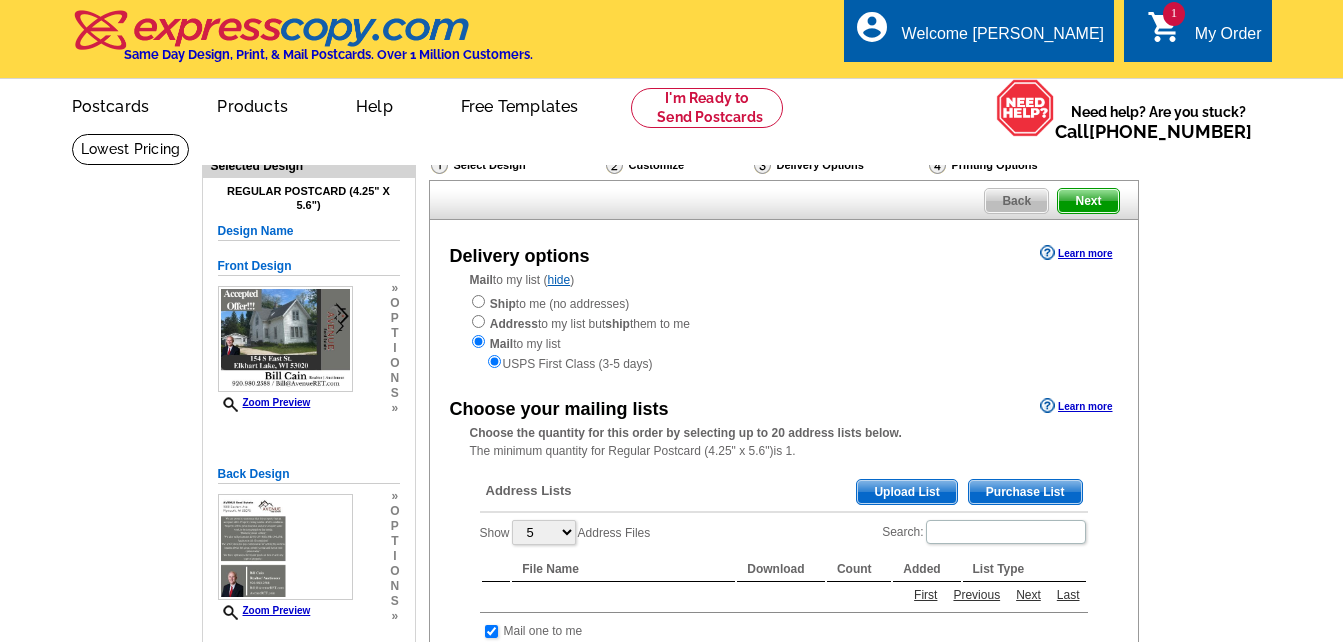 scroll, scrollTop: 0, scrollLeft: 0, axis: both 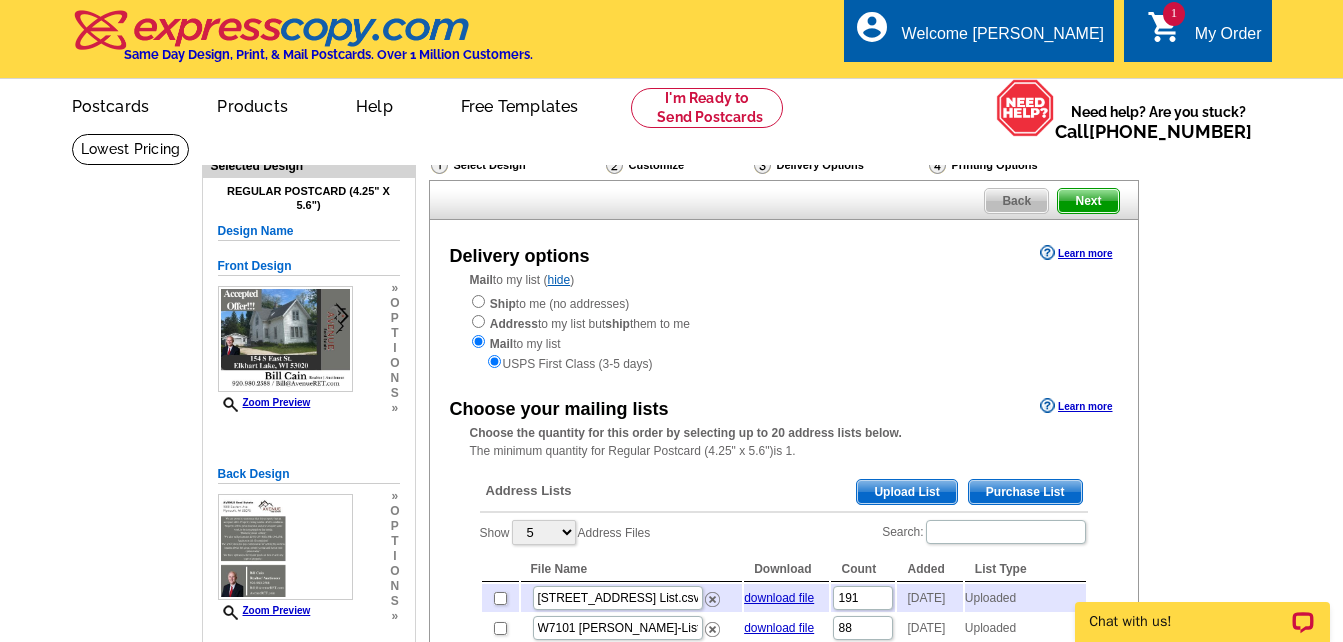 click on "Upload List" at bounding box center (906, 492) 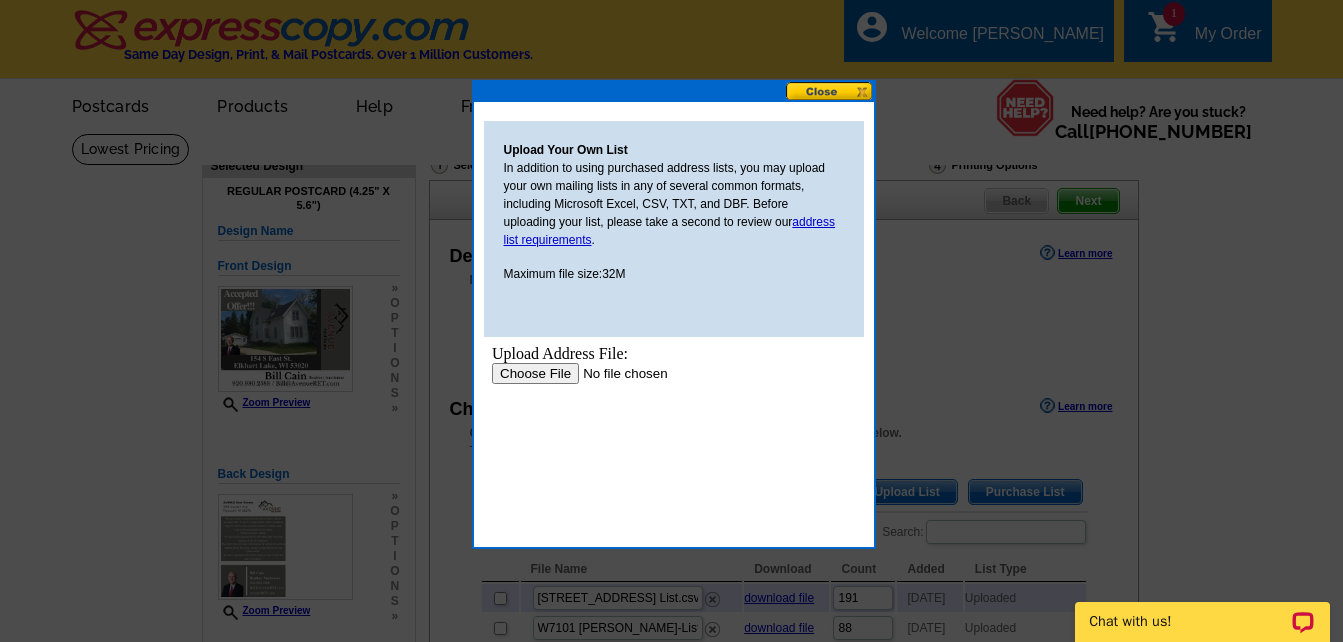 scroll, scrollTop: 0, scrollLeft: 0, axis: both 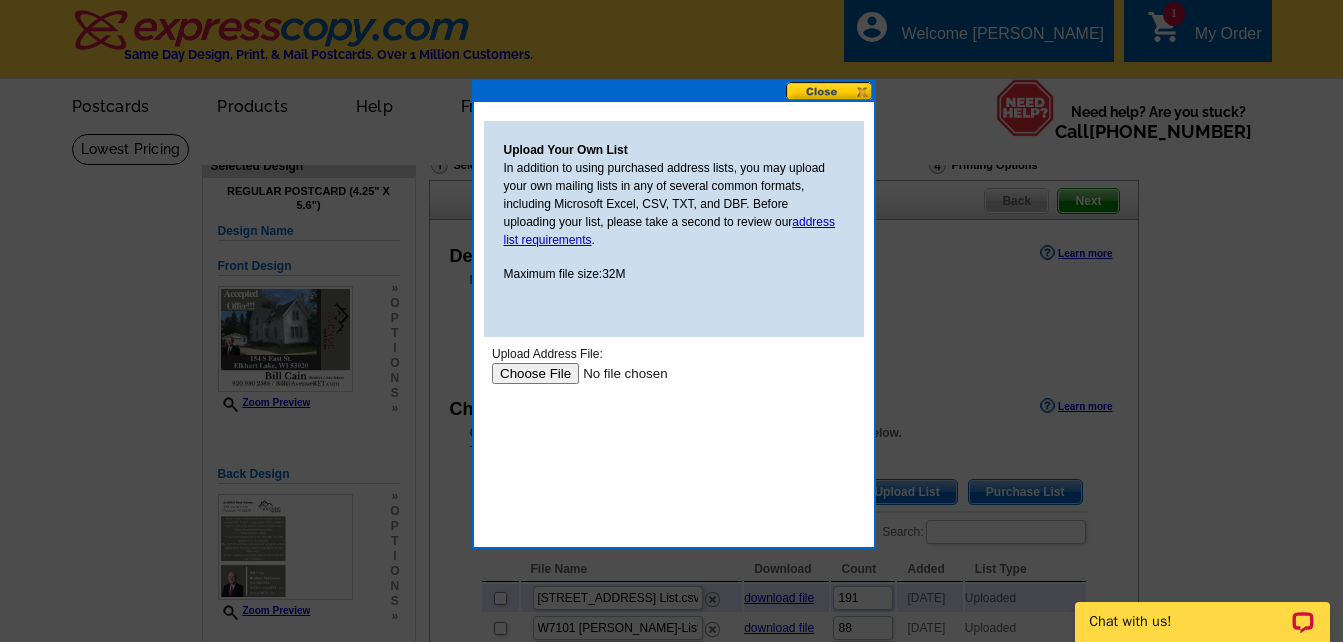 click at bounding box center (617, 373) 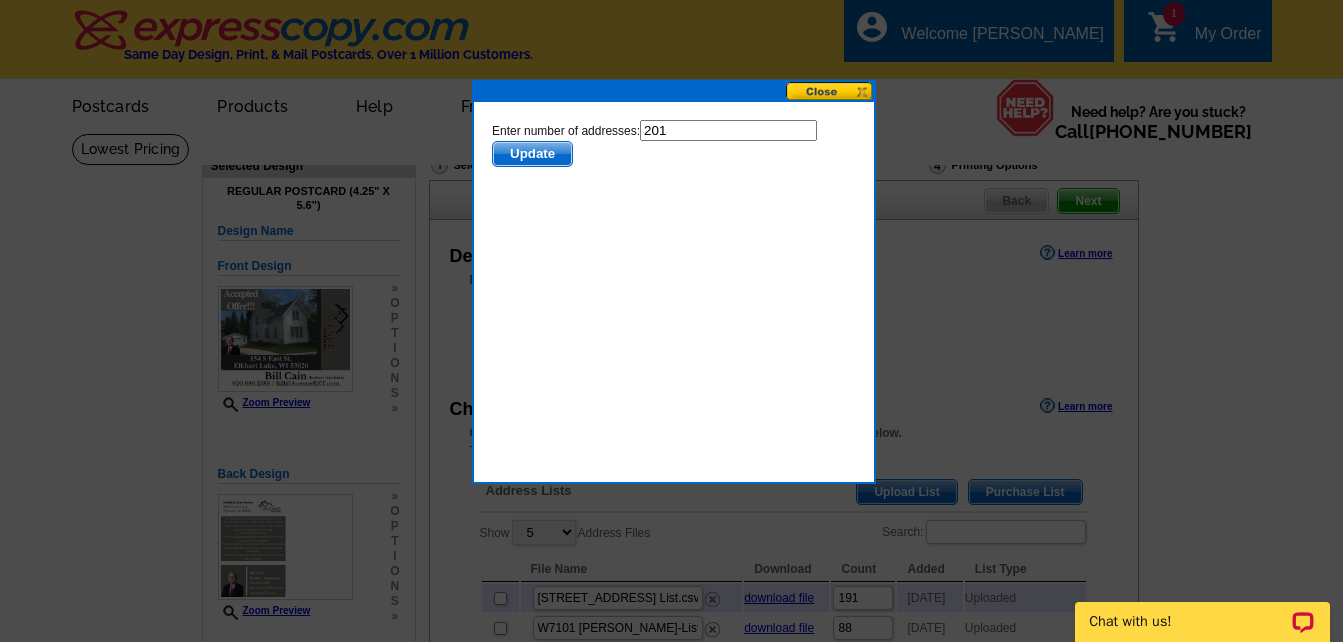 scroll, scrollTop: 0, scrollLeft: 0, axis: both 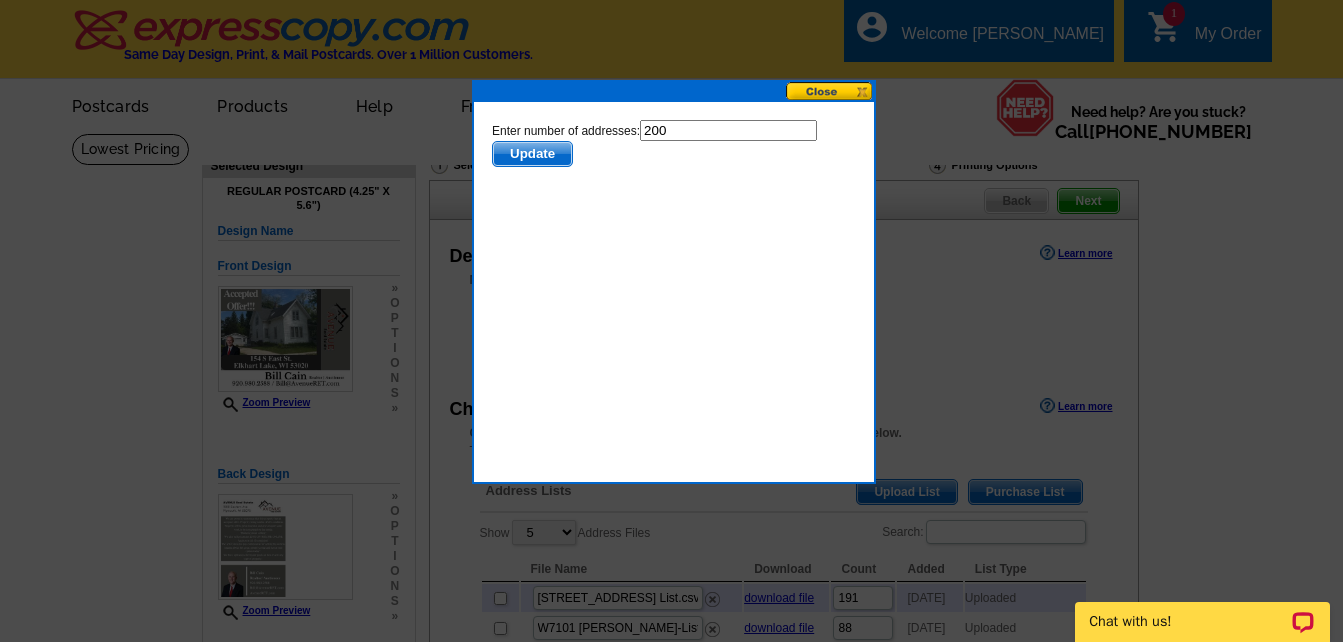 type on "200" 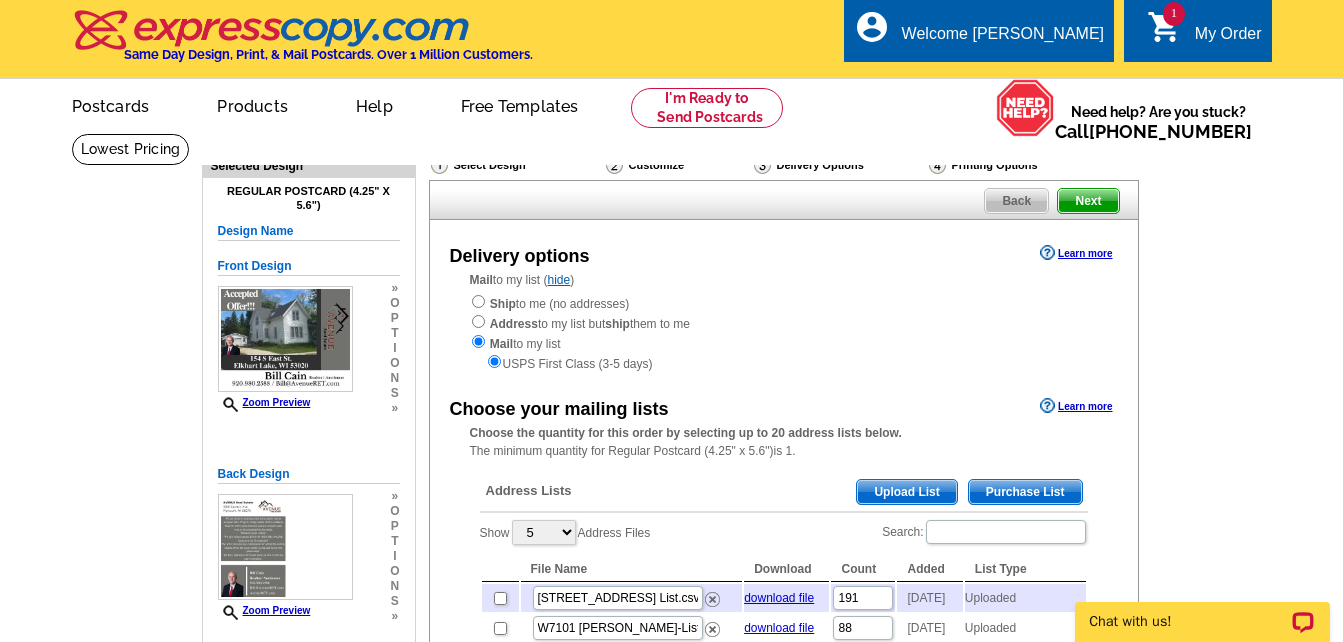click on "Upload List" at bounding box center (906, 492) 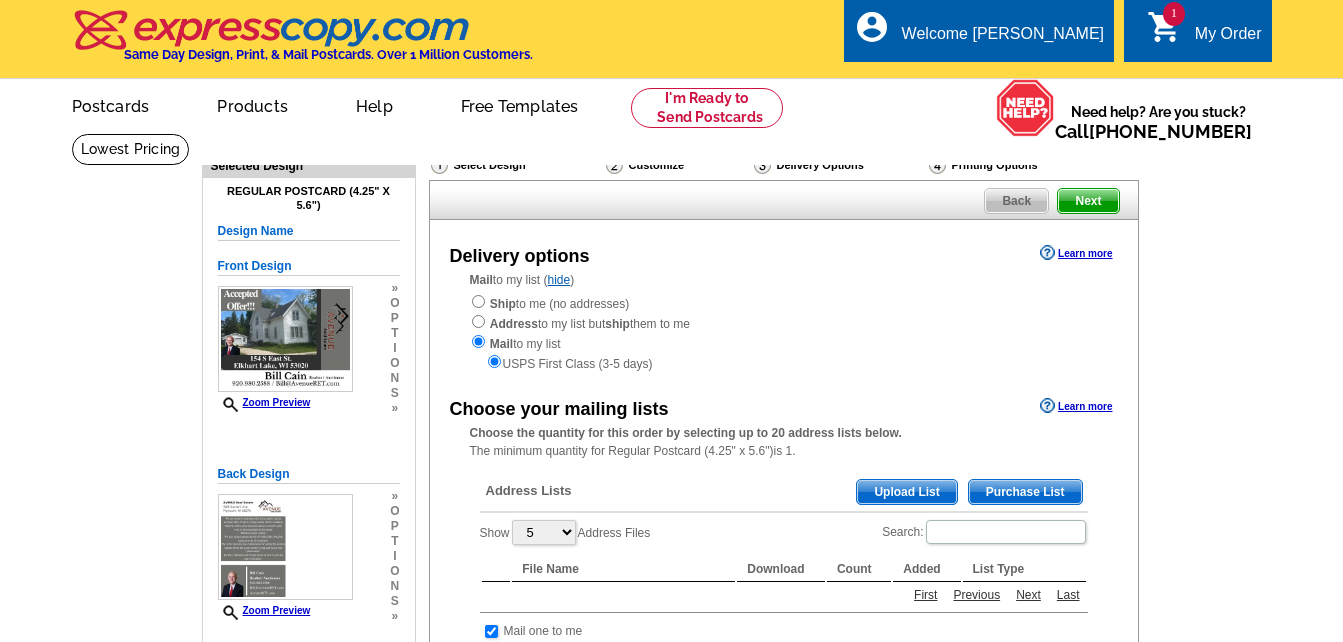 scroll, scrollTop: 0, scrollLeft: 0, axis: both 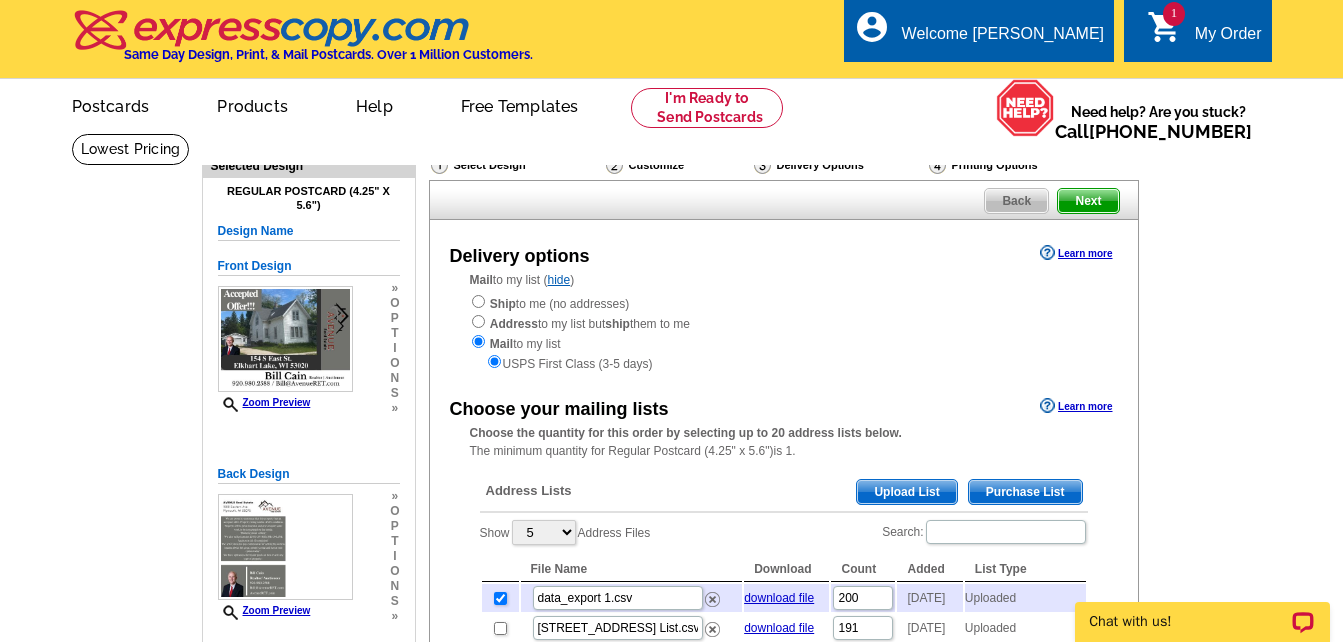 click on "Upload List" at bounding box center (906, 492) 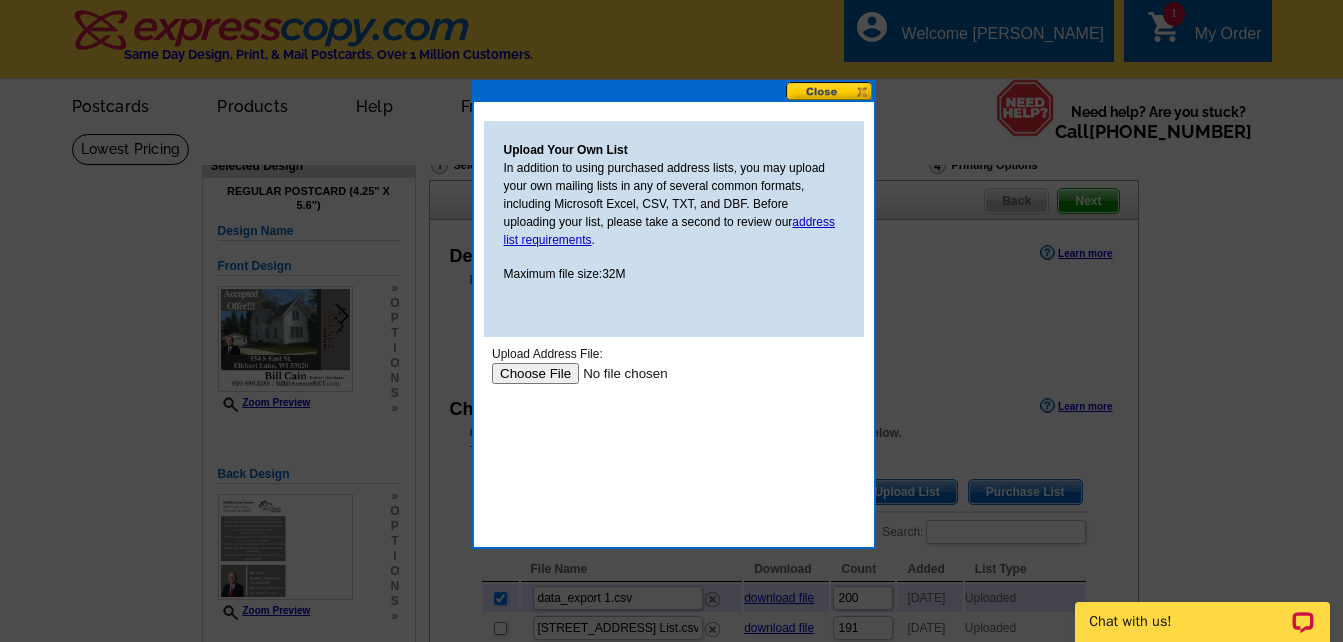 scroll, scrollTop: 0, scrollLeft: 0, axis: both 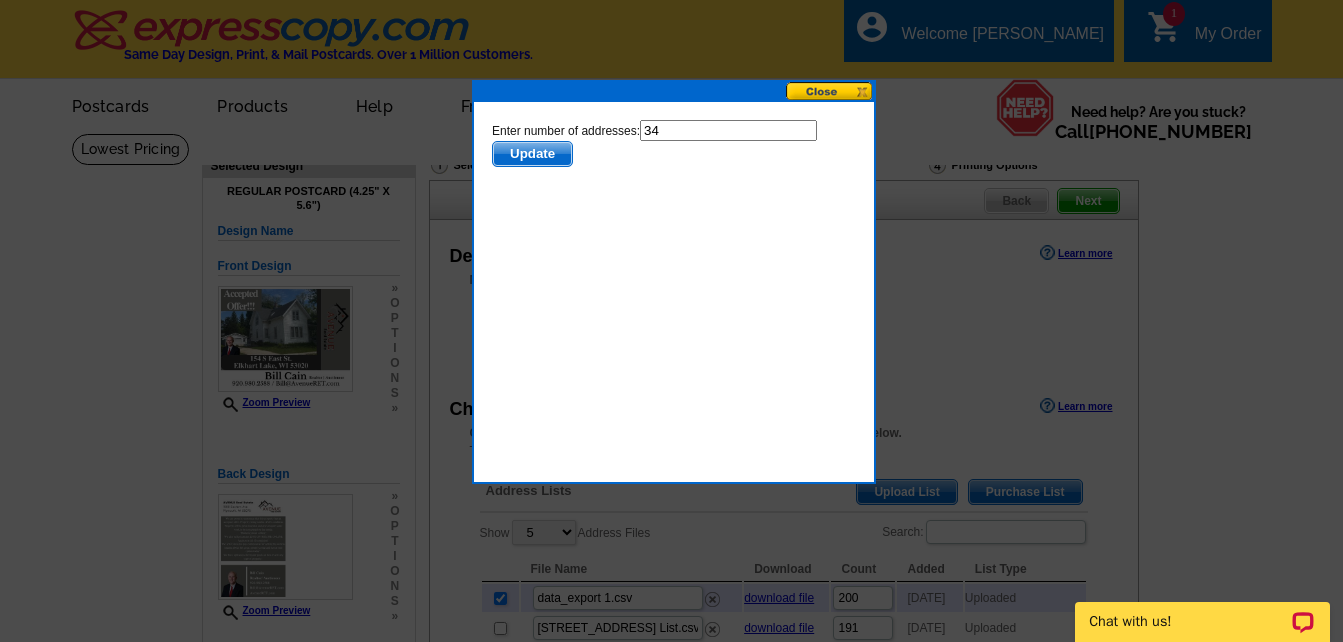 click on "34" at bounding box center [727, 130] 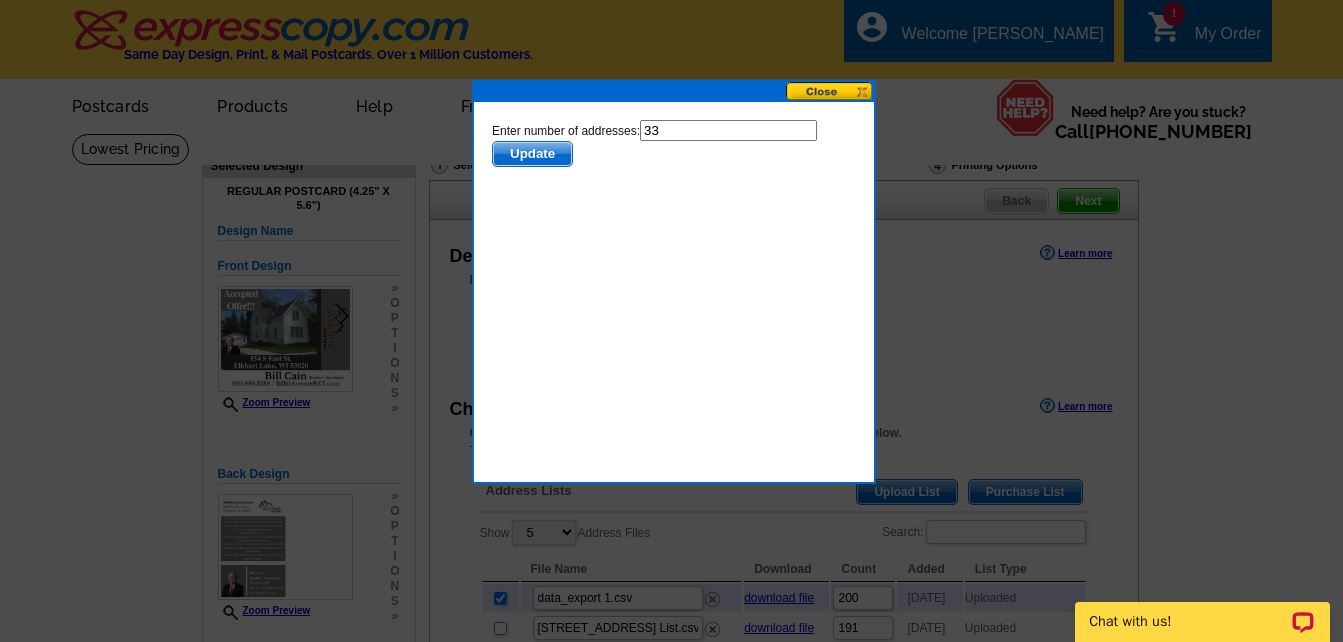 type on "33" 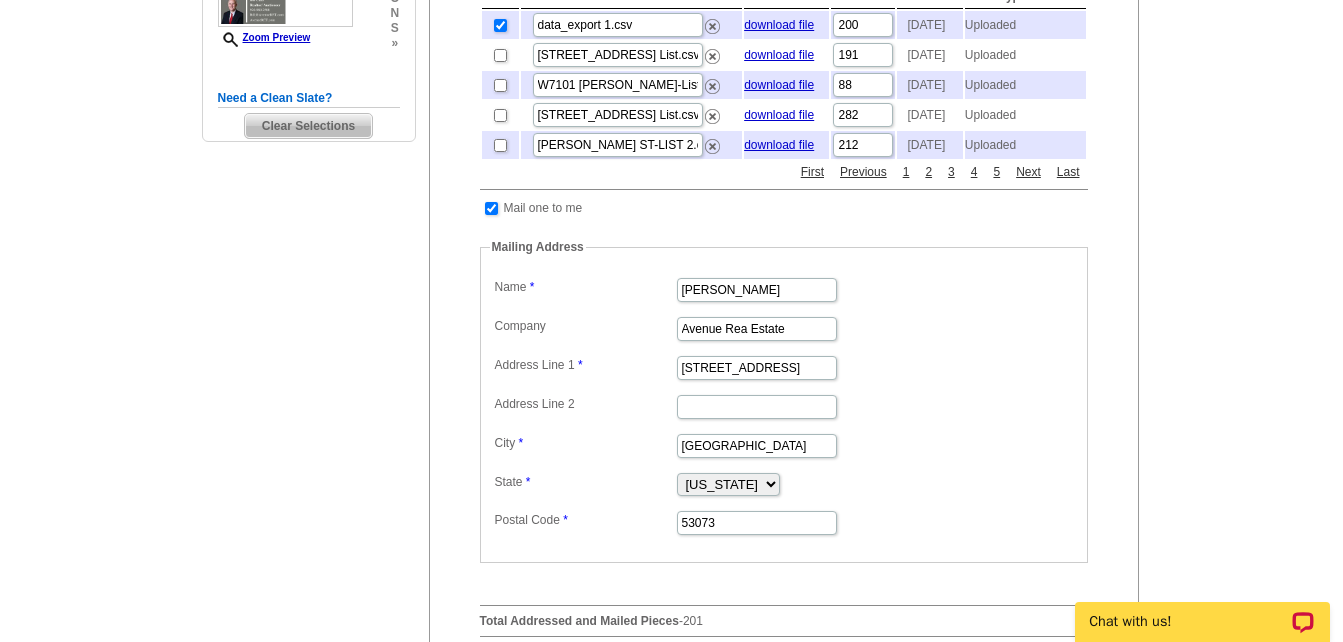 scroll, scrollTop: 627, scrollLeft: 0, axis: vertical 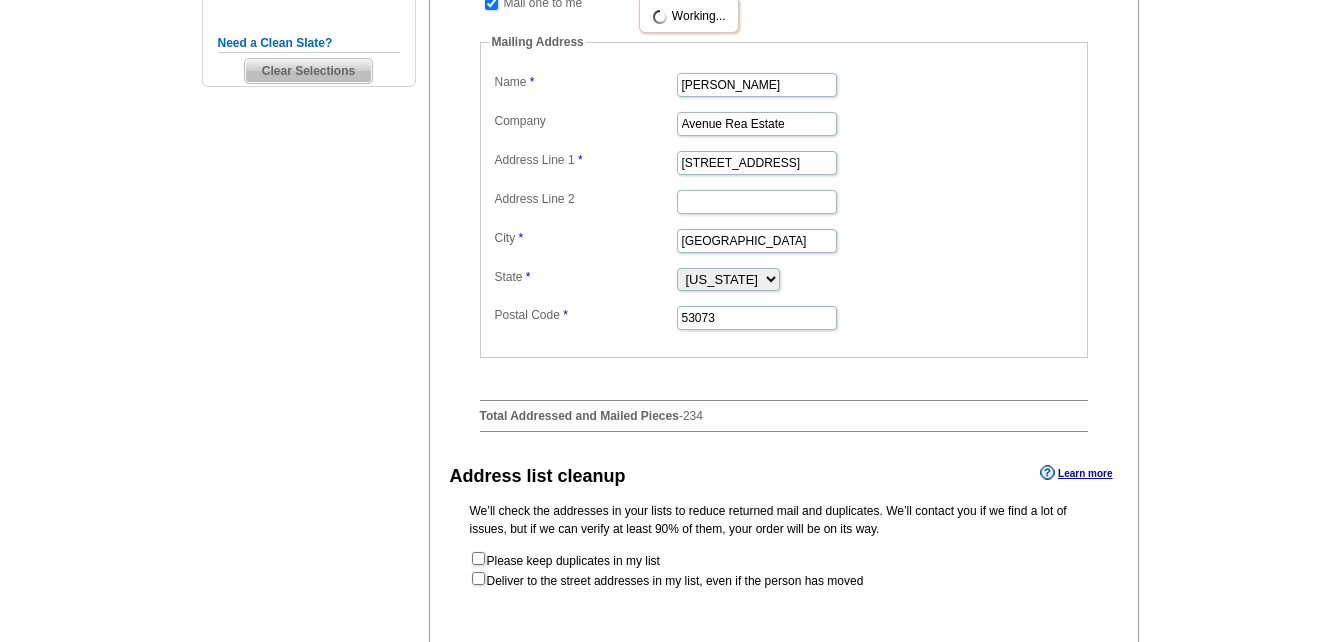 click on "Welcome back  Katy
My Account
Logout
local_phone
Same Day Design, Print, & Mail Postcards. Over 1 Million Customers.
account_circle
Welcome Katy
My Account Logout
1
shopping_cart
My Order
picture_in_picture
Postcards
store_mall_directory
Products
keyboard_arrow_down
Postcards
More Help" at bounding box center [671, 293] 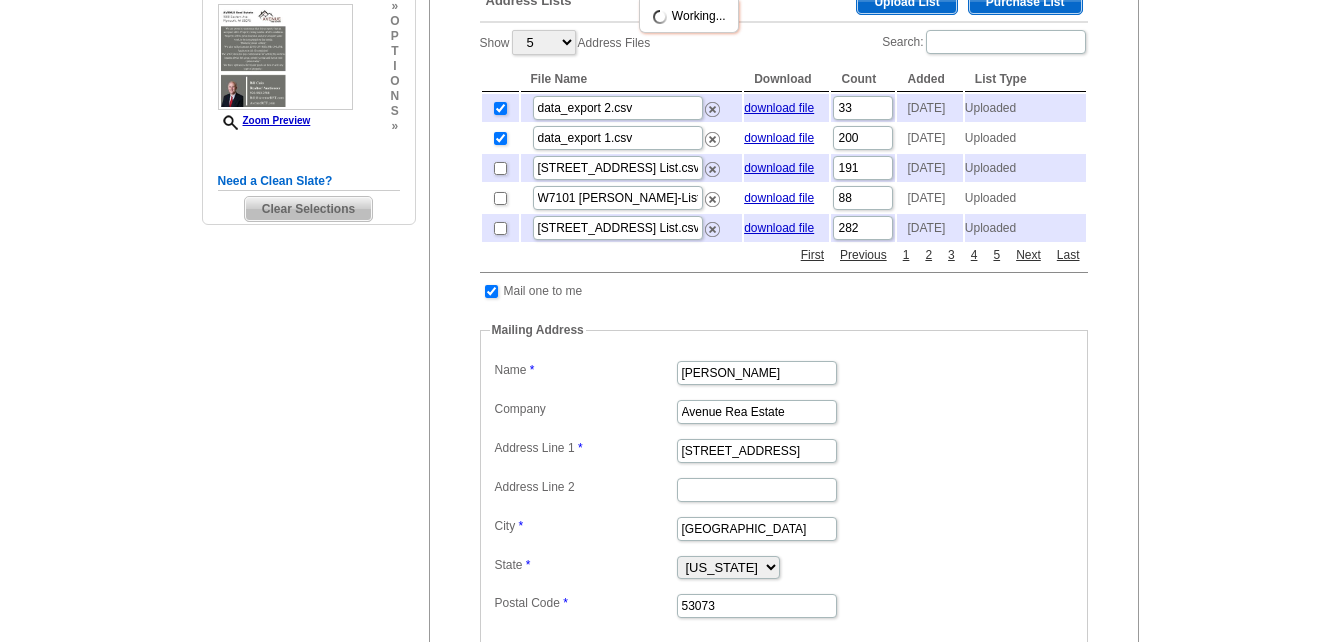 scroll, scrollTop: 481, scrollLeft: 0, axis: vertical 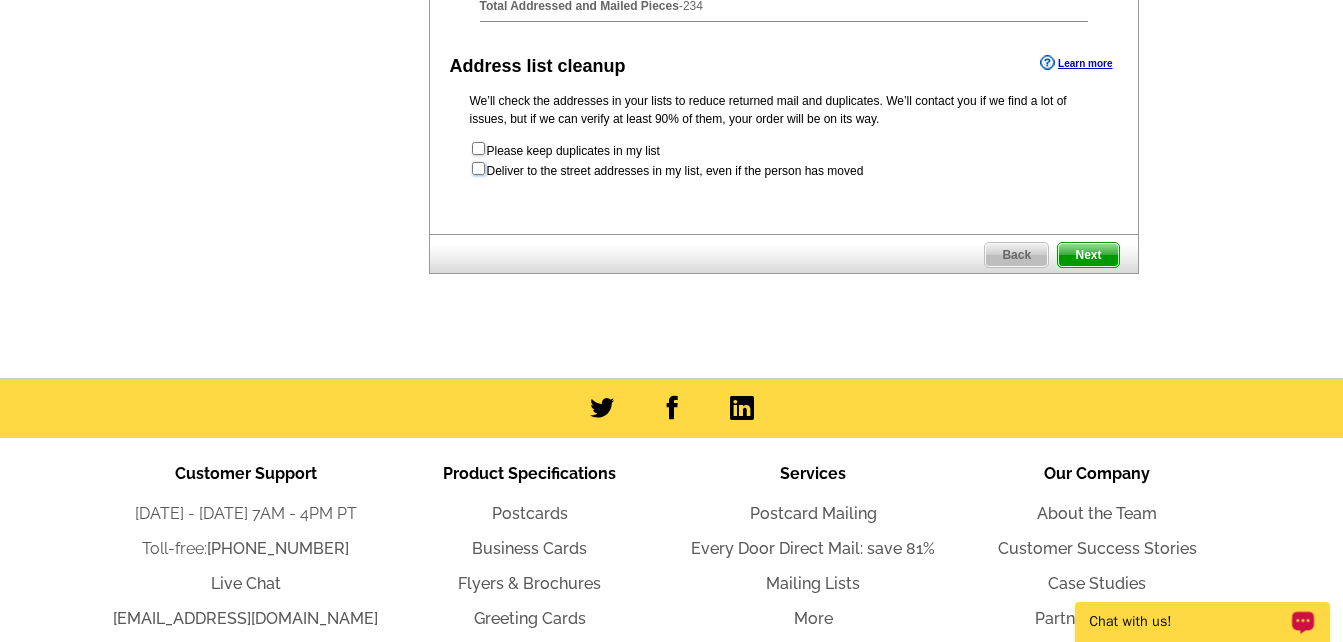 click at bounding box center (478, 168) 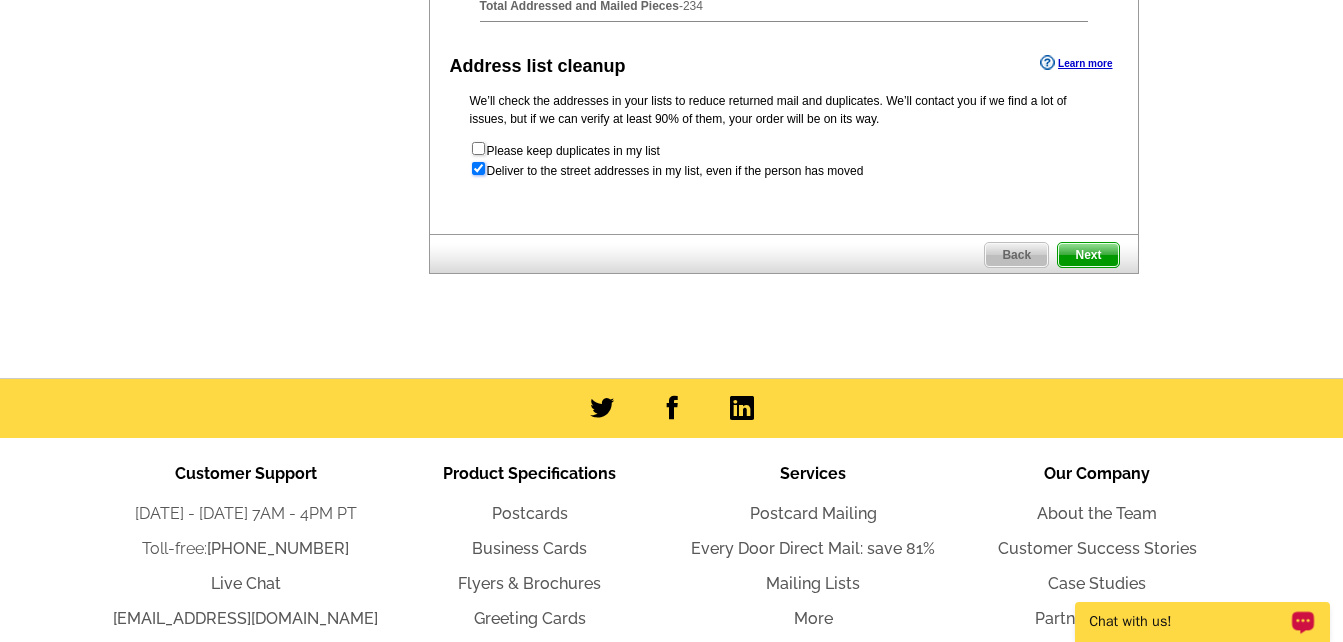 radio on "true" 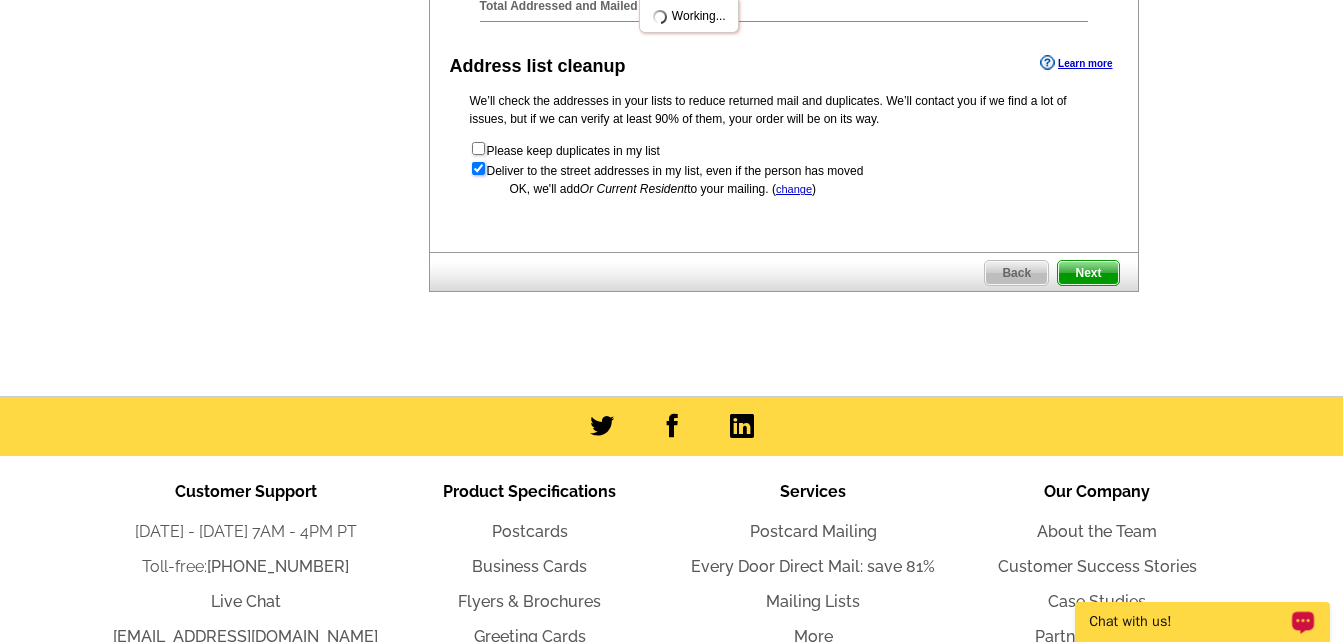 scroll, scrollTop: 0, scrollLeft: 0, axis: both 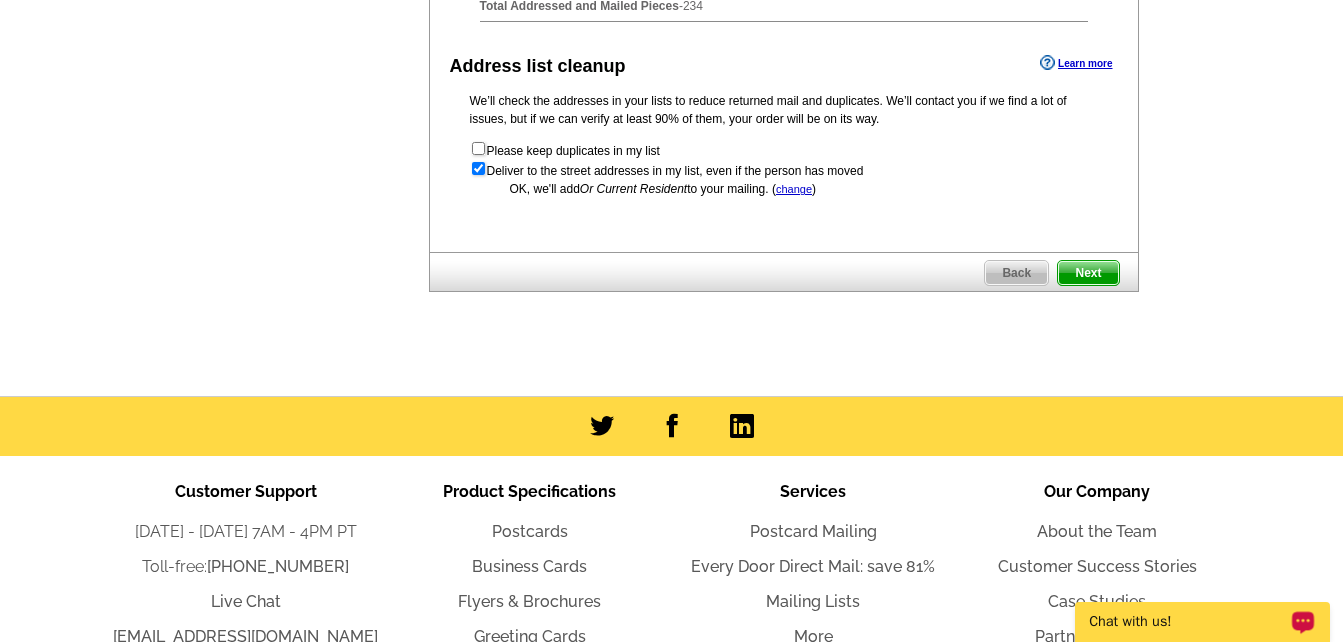 click on "Next" at bounding box center (1088, 273) 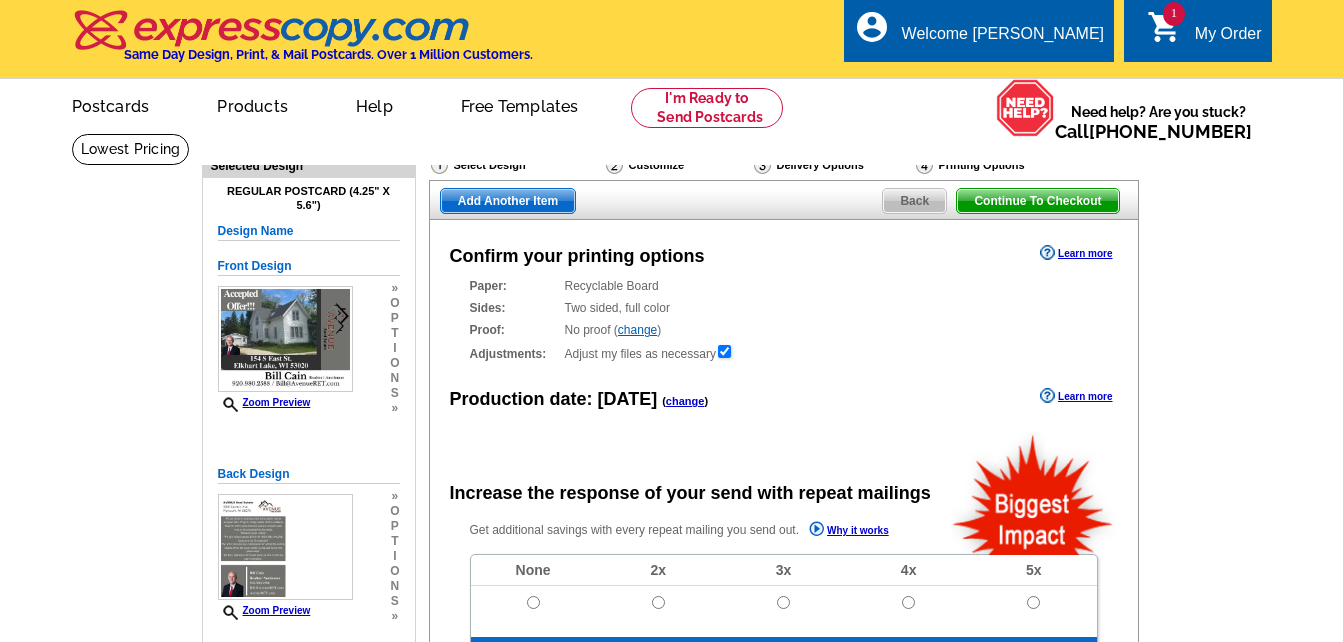 scroll, scrollTop: 0, scrollLeft: 0, axis: both 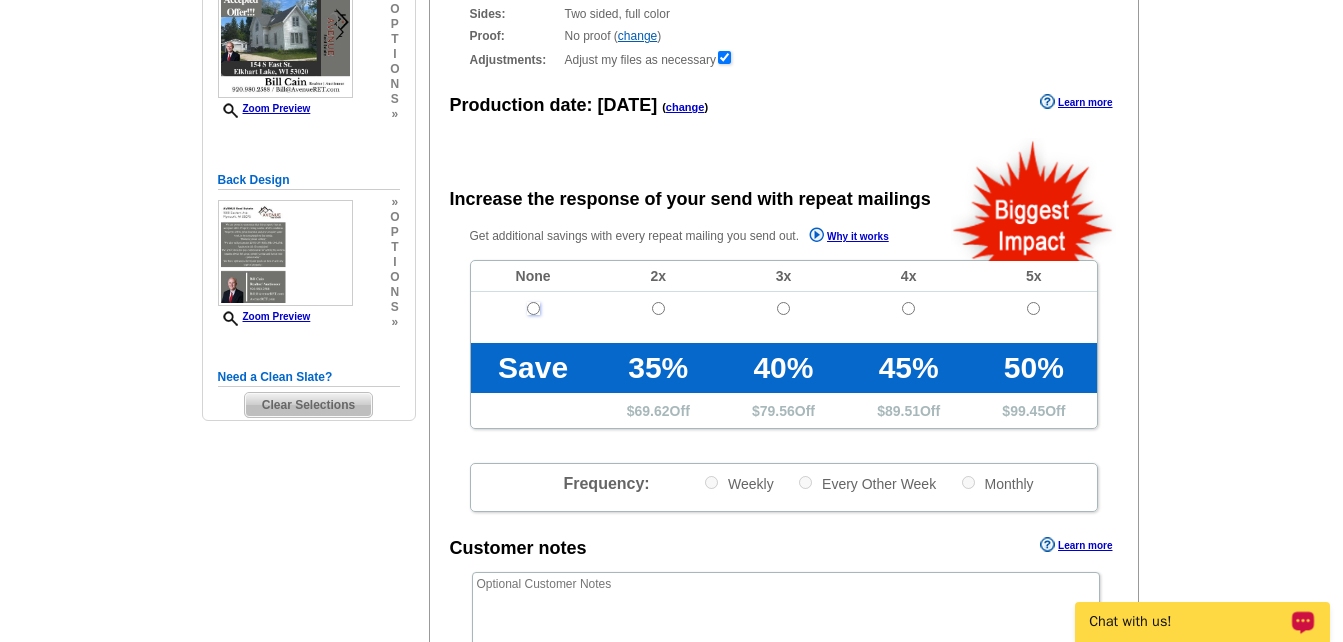 click at bounding box center [533, 308] 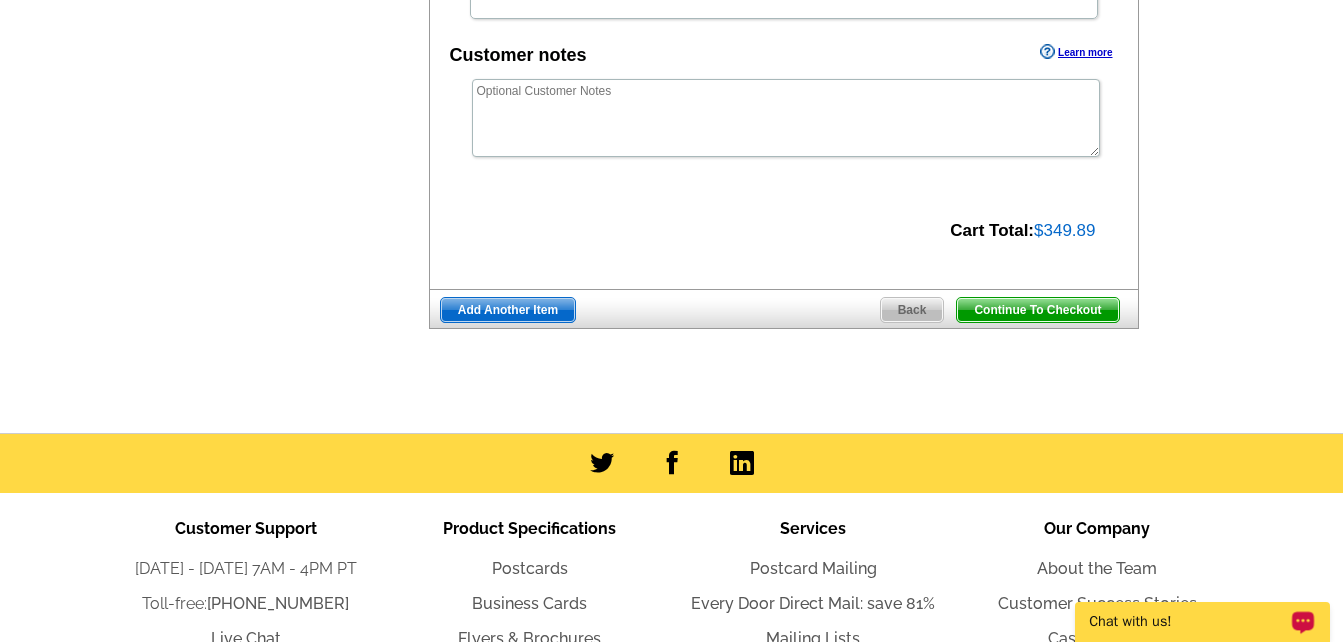 scroll, scrollTop: 854, scrollLeft: 0, axis: vertical 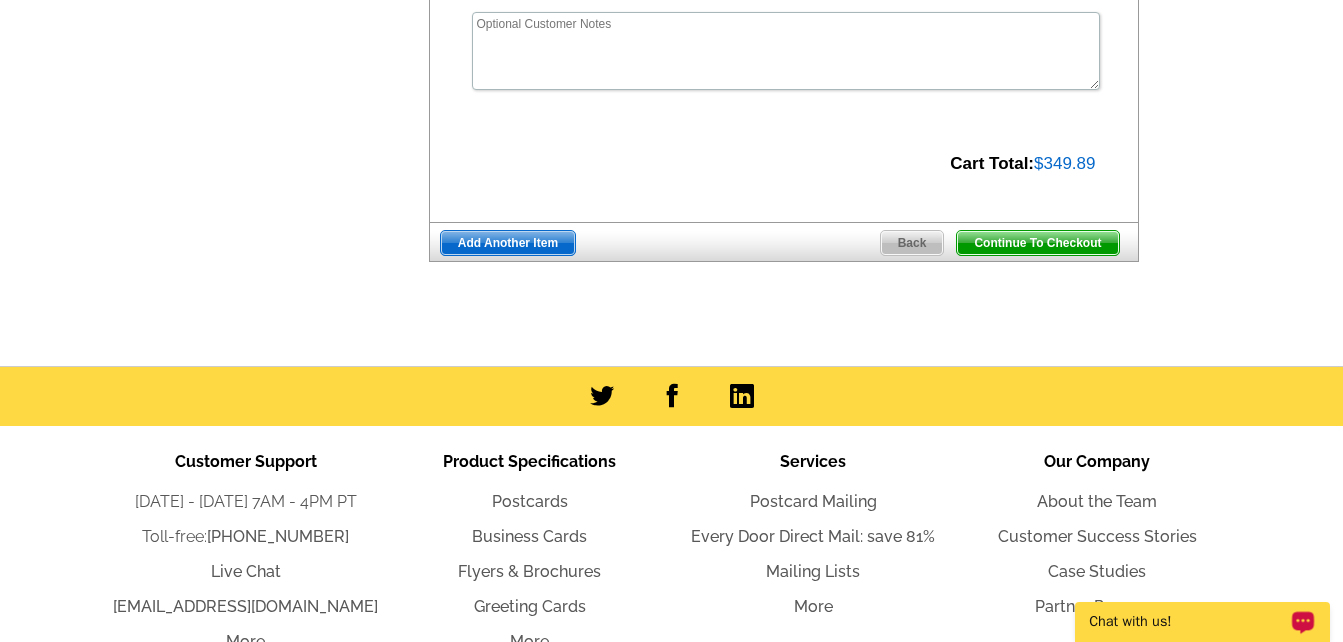 click on "Continue To Checkout" at bounding box center [1037, 243] 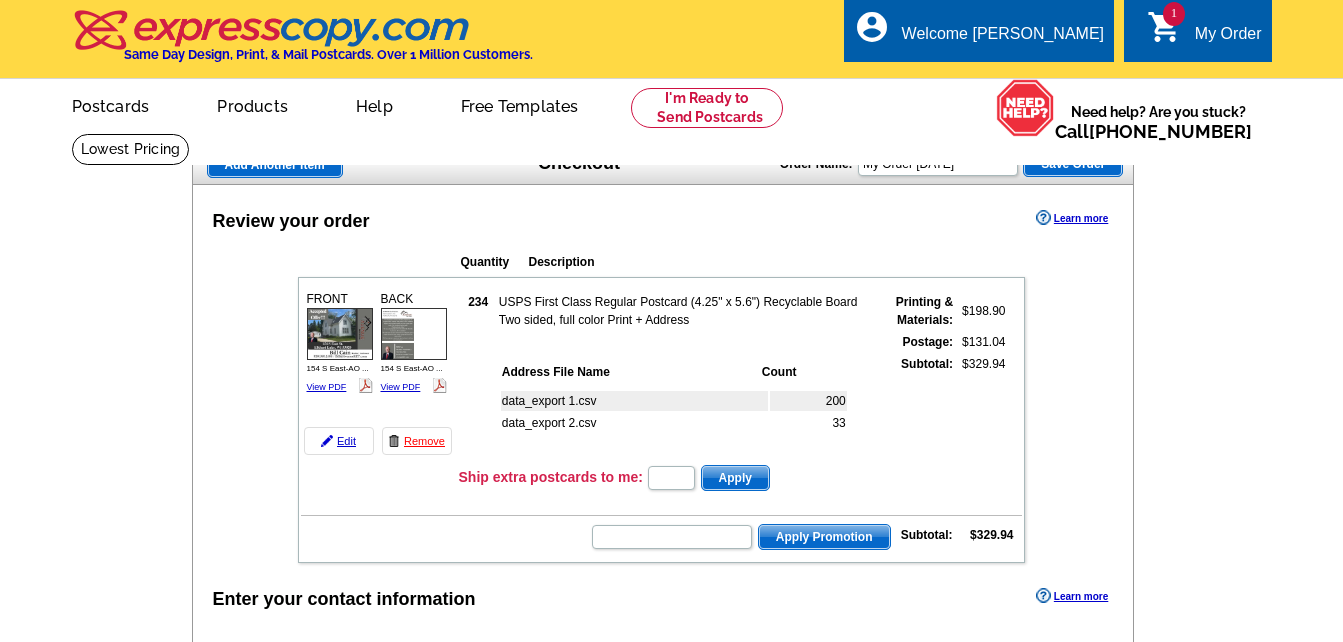 scroll, scrollTop: 0, scrollLeft: 0, axis: both 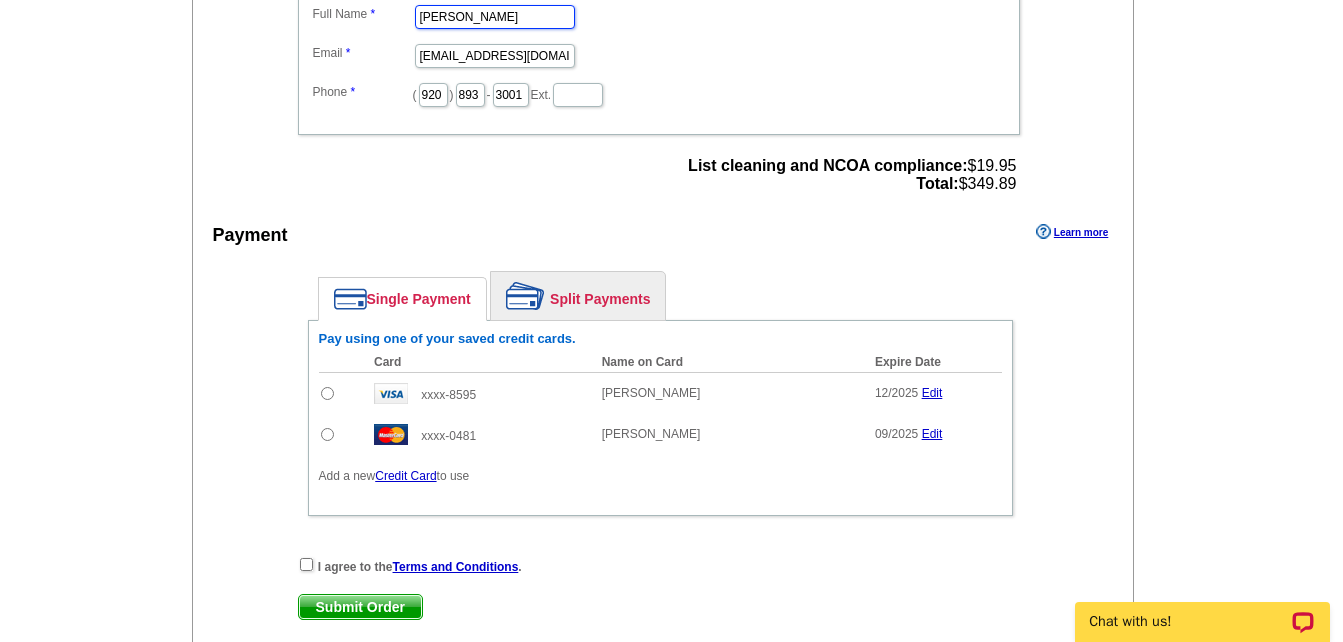 click on "[PERSON_NAME]" at bounding box center (495, 17) 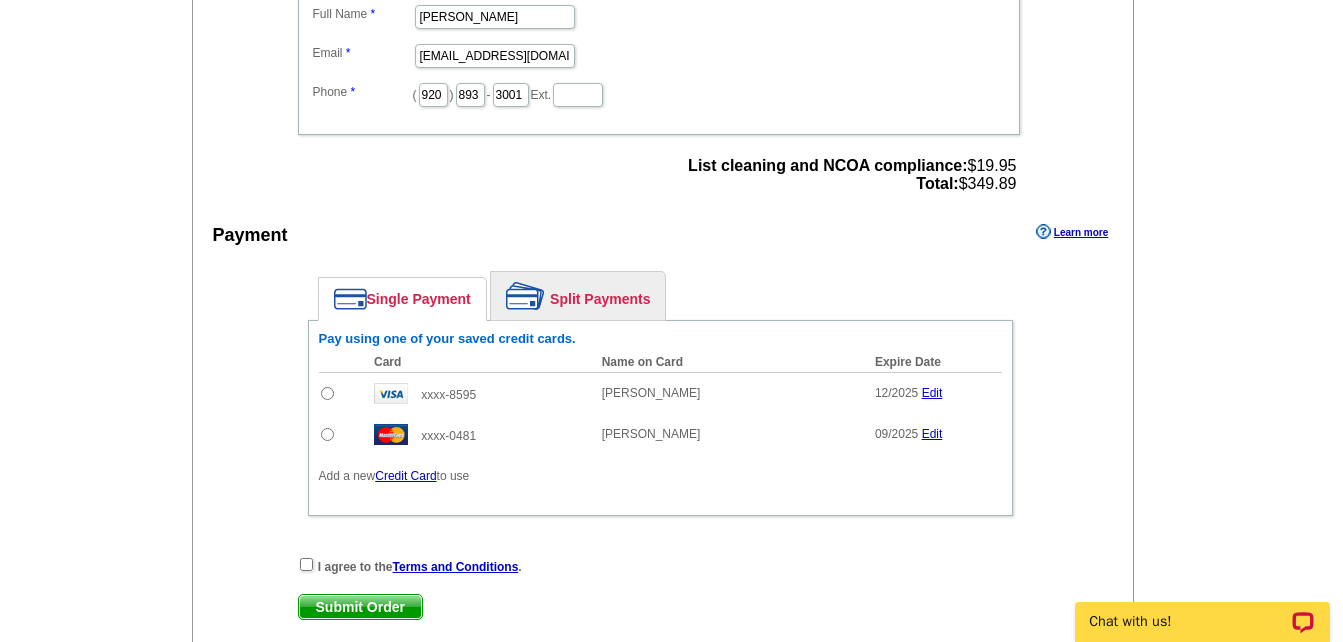 scroll, scrollTop: 0, scrollLeft: 0, axis: both 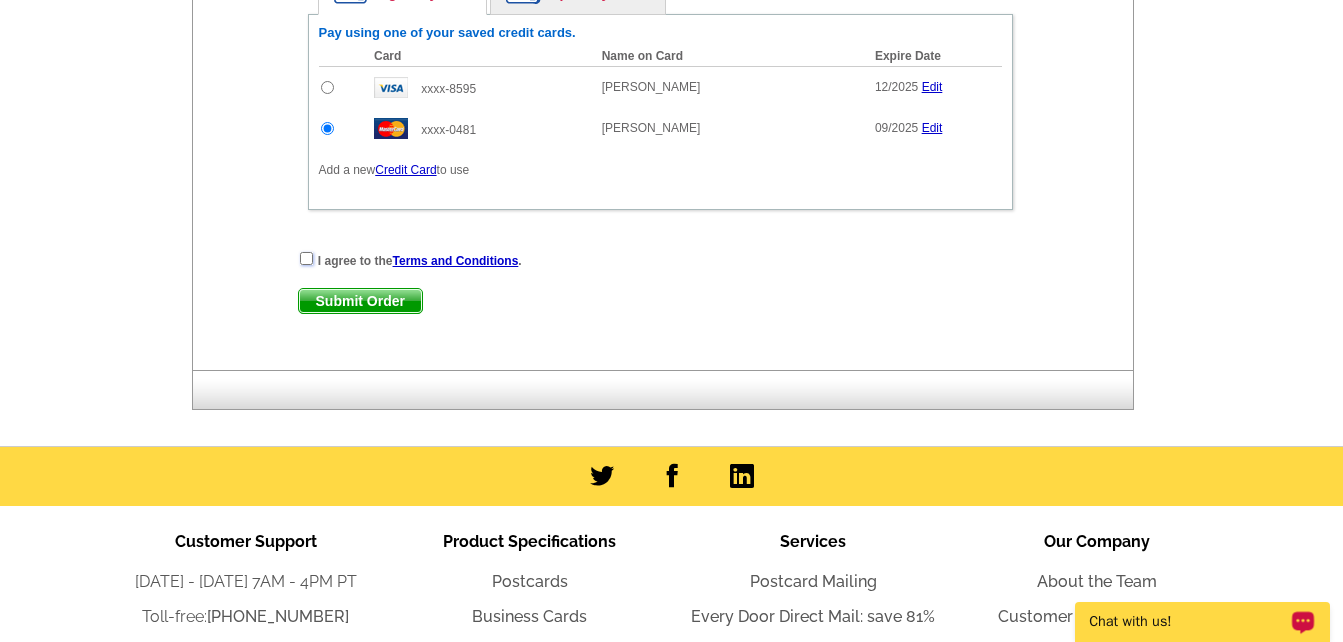 click at bounding box center [306, 258] 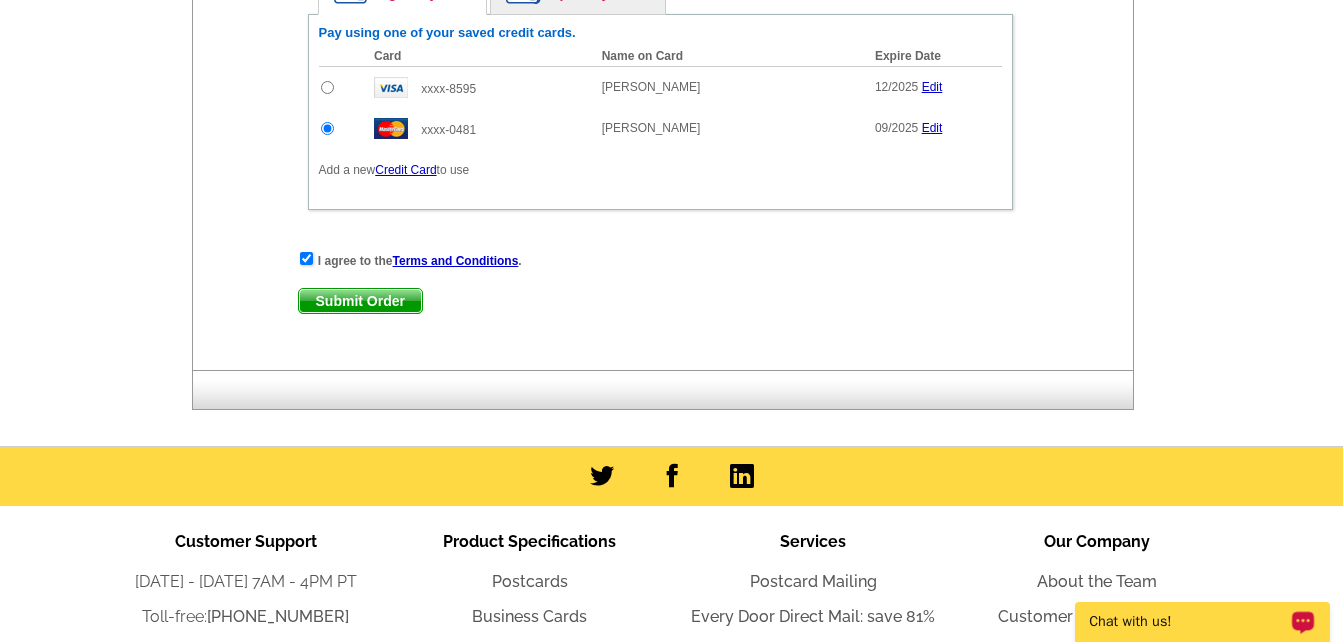 click on "Submit Order" at bounding box center (360, 301) 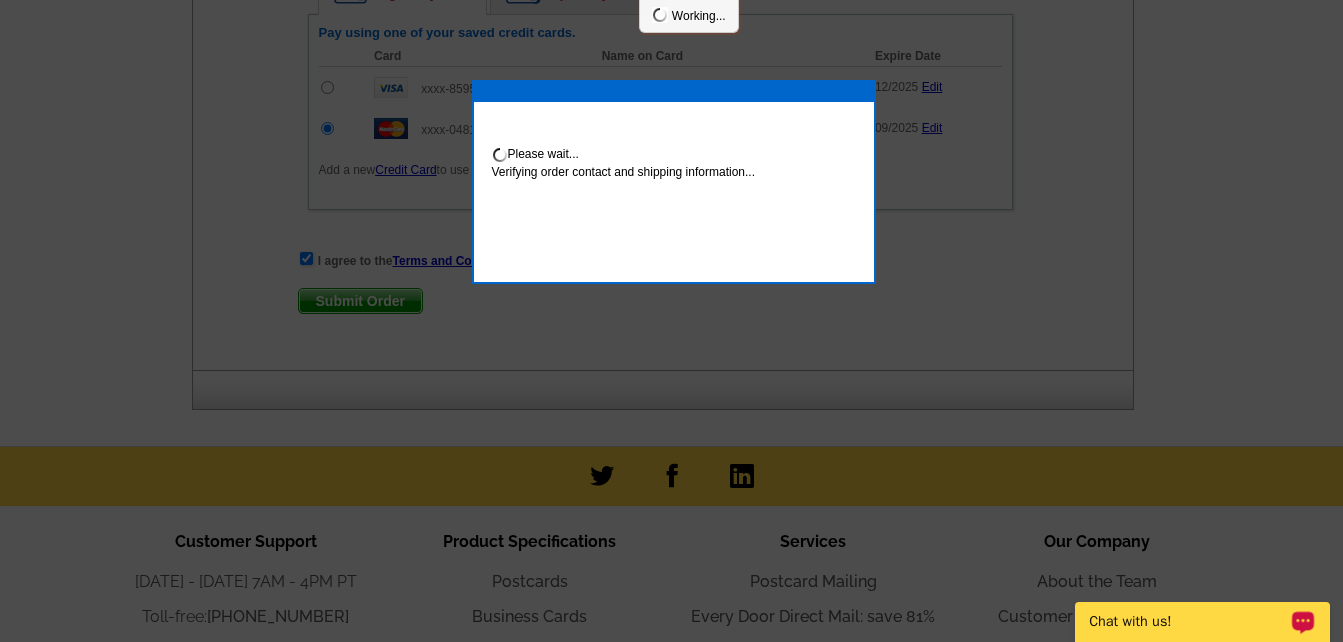 scroll, scrollTop: 1114, scrollLeft: 0, axis: vertical 